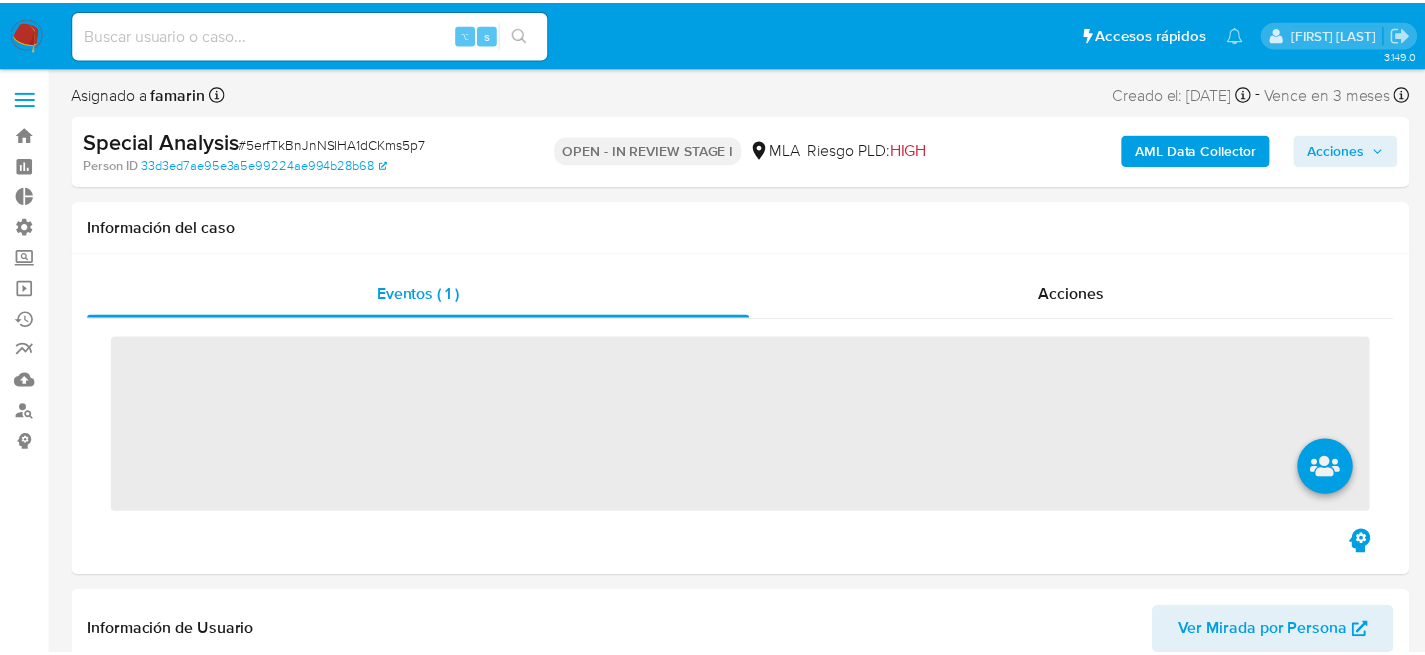 scroll, scrollTop: 0, scrollLeft: 0, axis: both 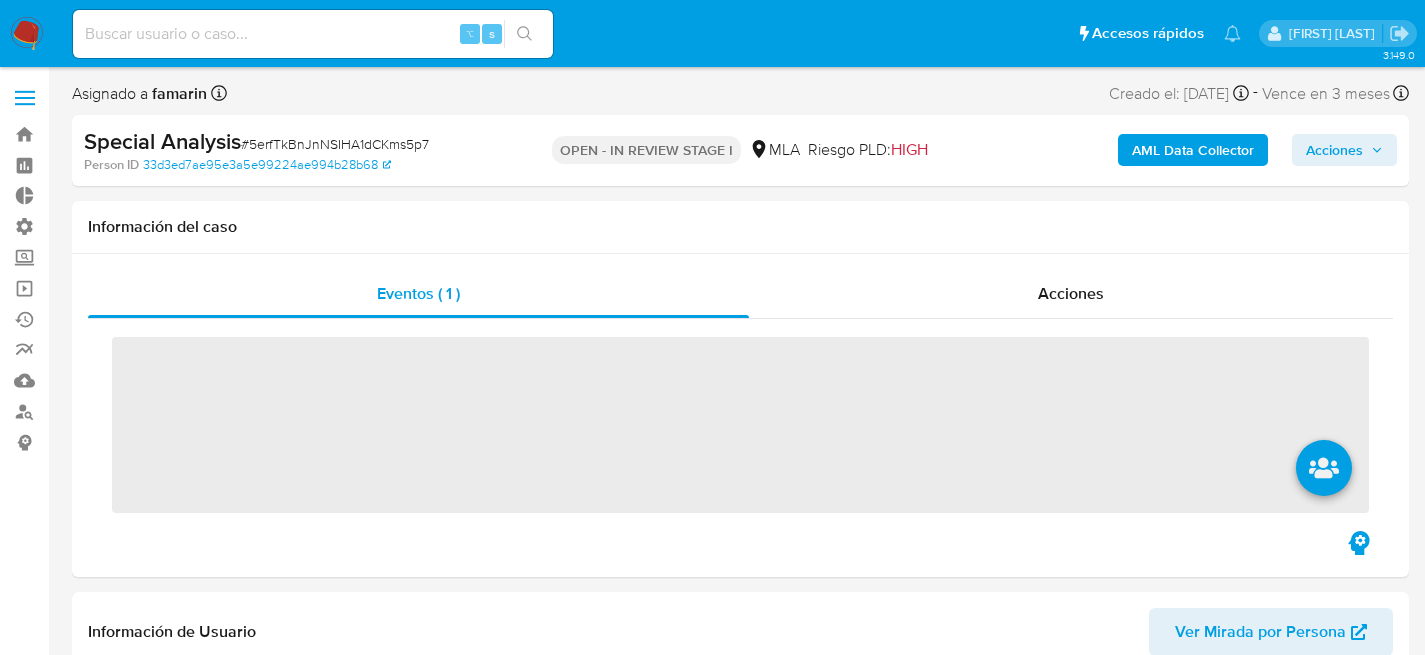click at bounding box center (313, 34) 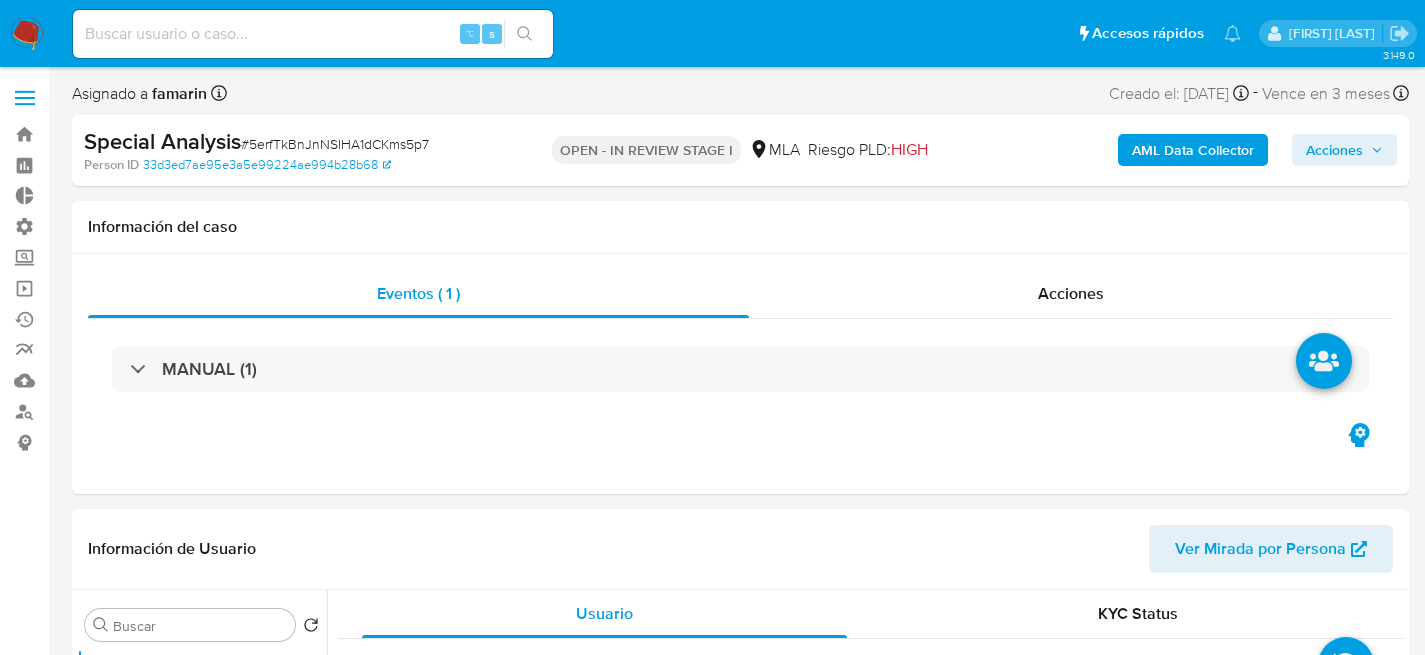 select on "10" 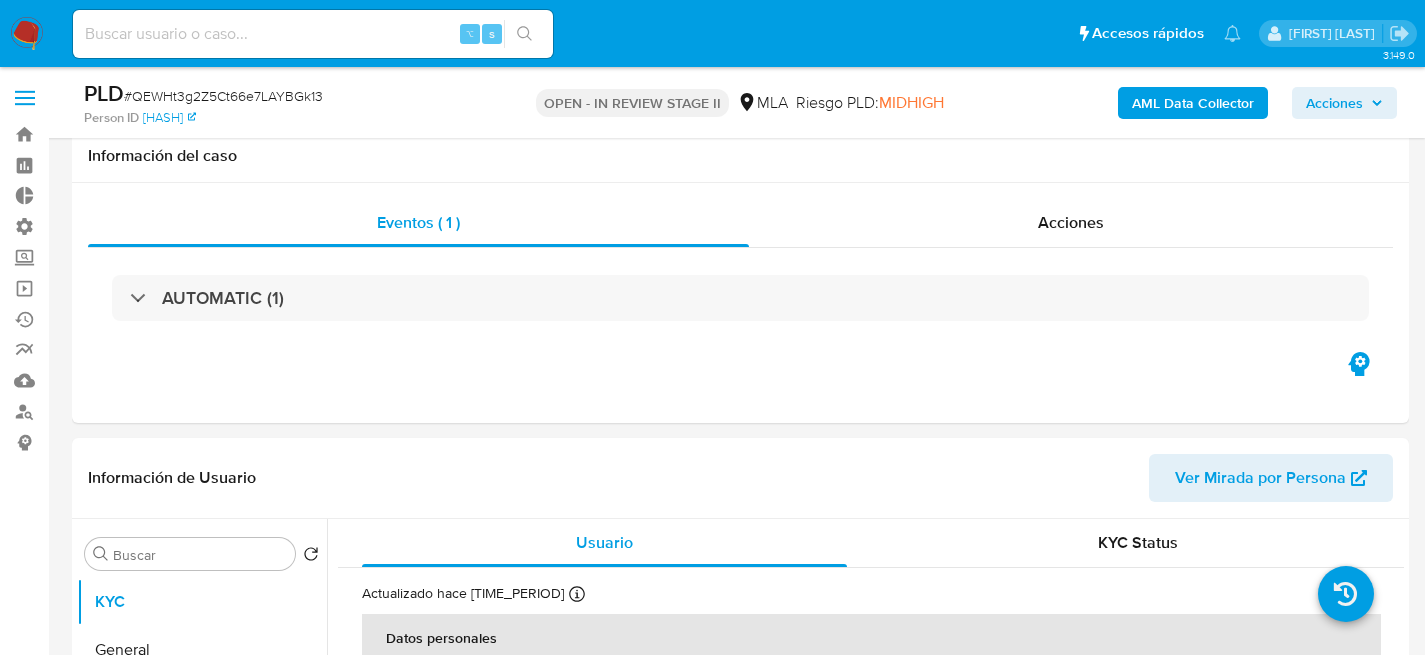 select on "10" 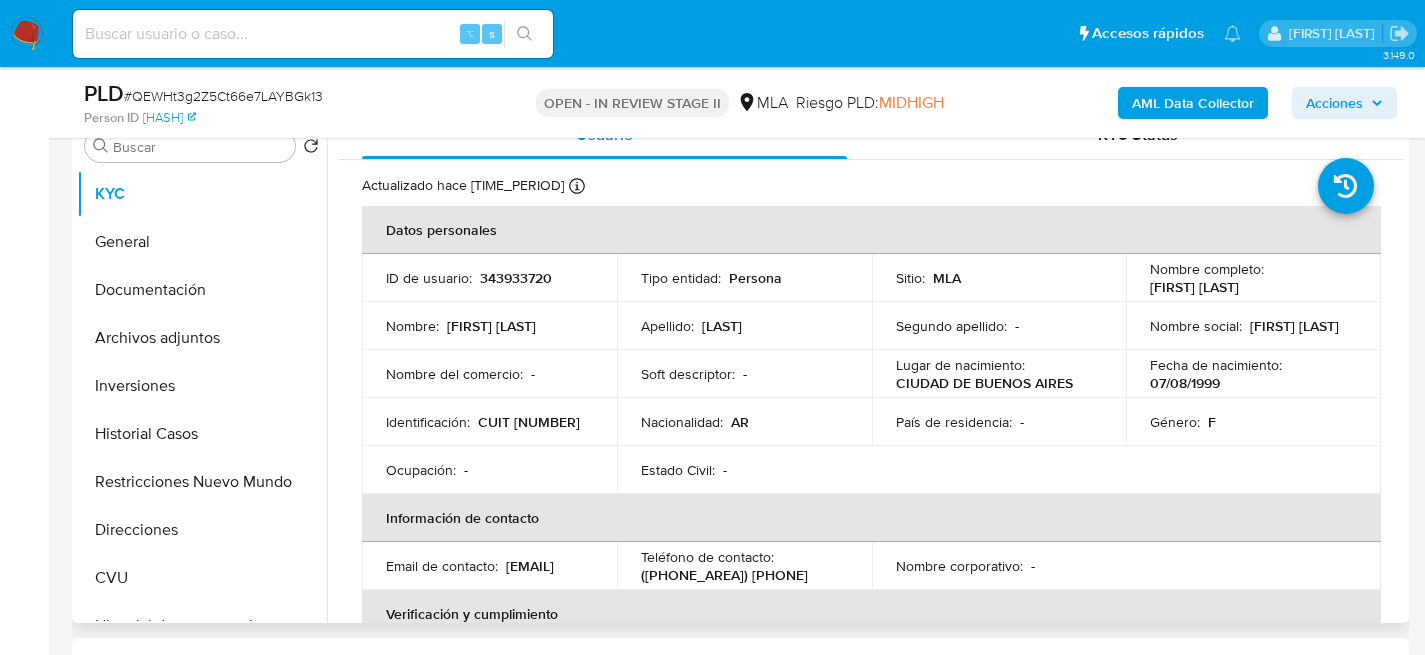scroll, scrollTop: 408, scrollLeft: 0, axis: vertical 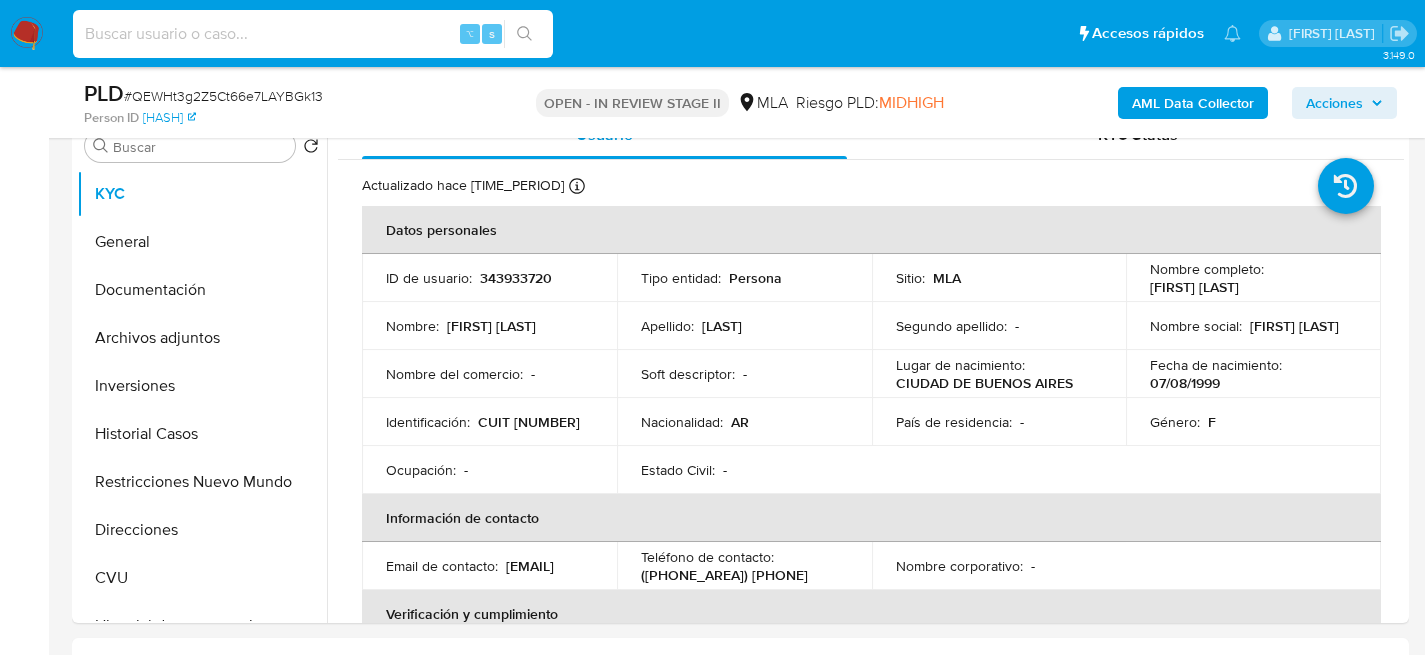 click at bounding box center (313, 34) 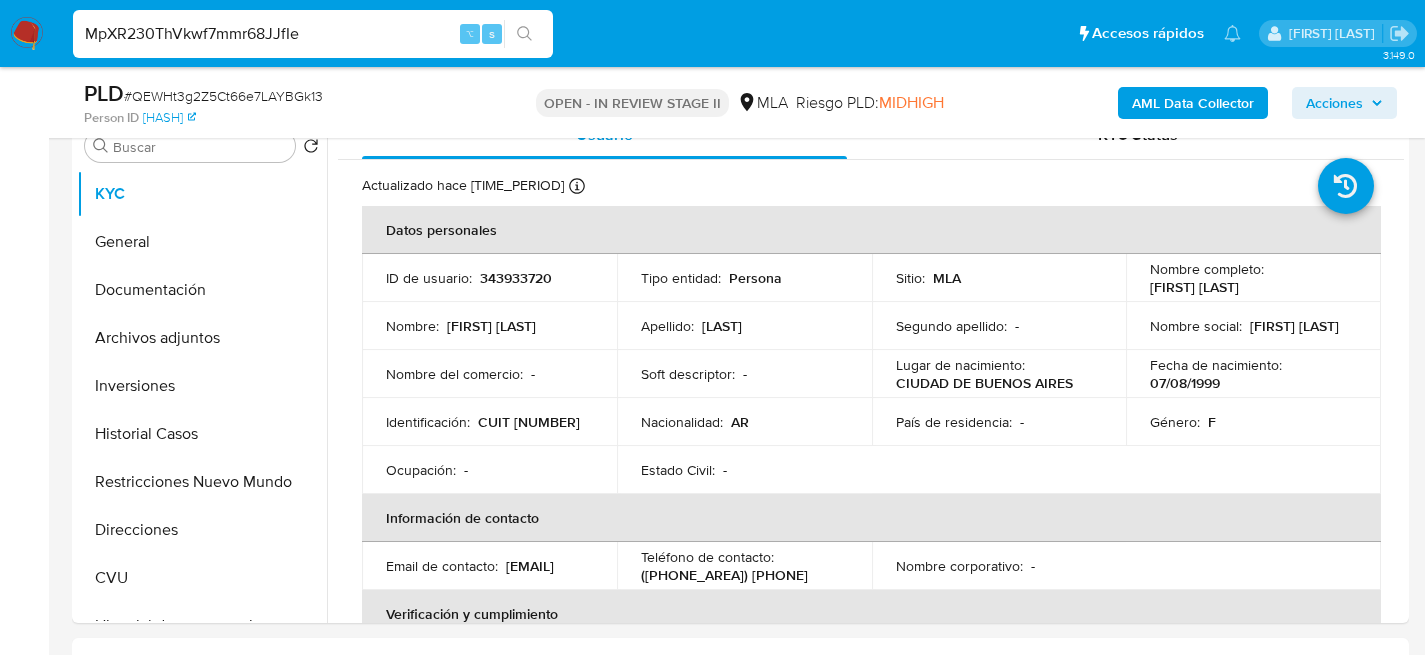 type on "MpXR230ThVkwf7mmr68JJfIe" 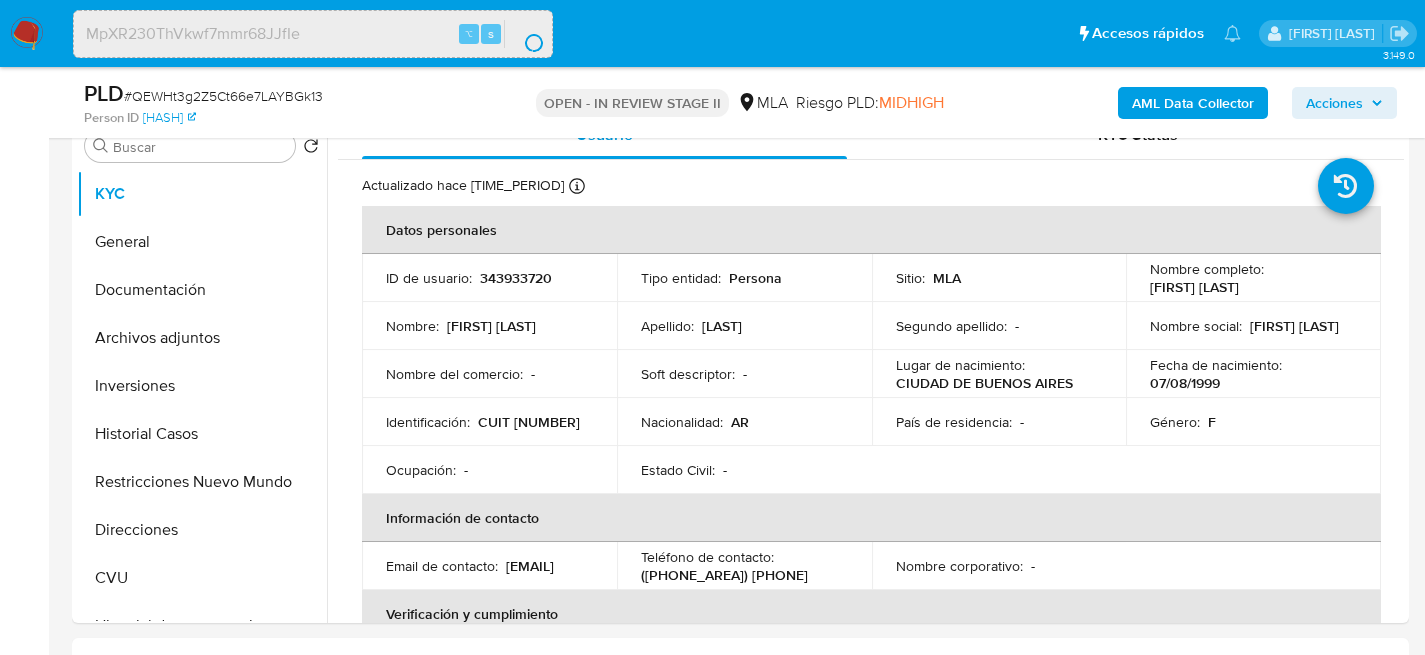 scroll, scrollTop: 0, scrollLeft: 0, axis: both 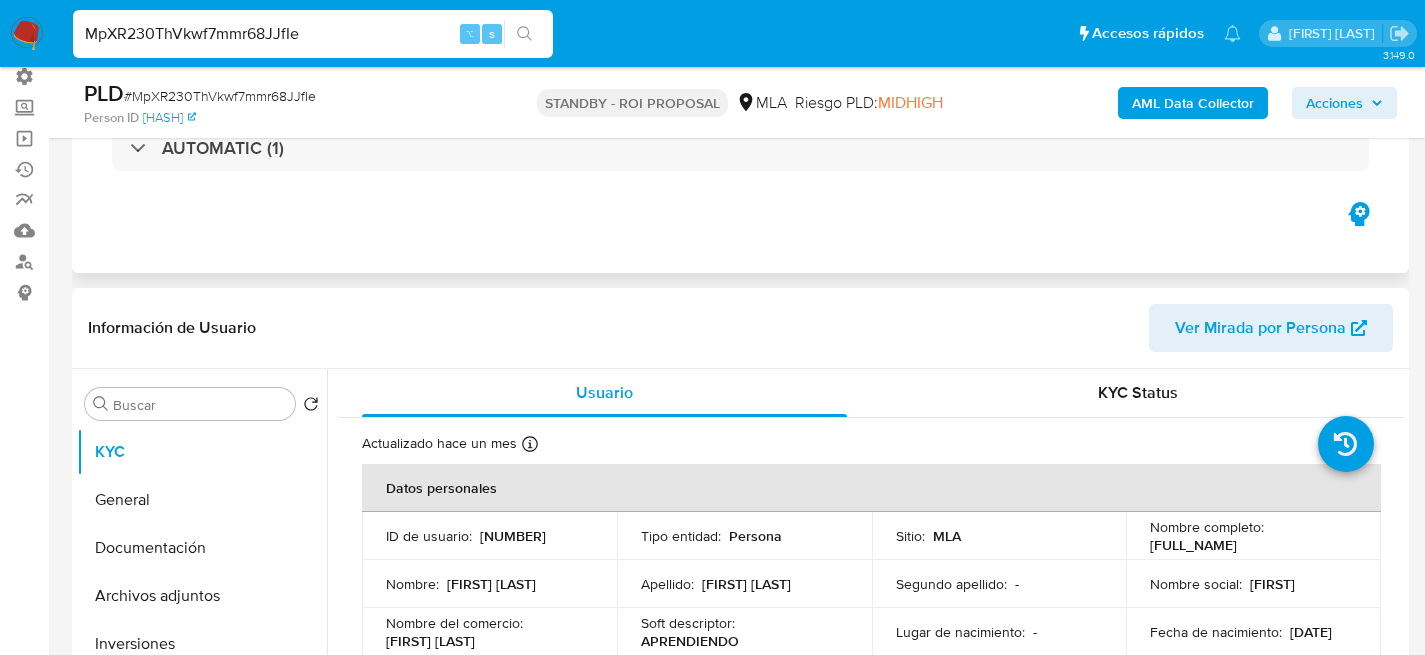 select on "10" 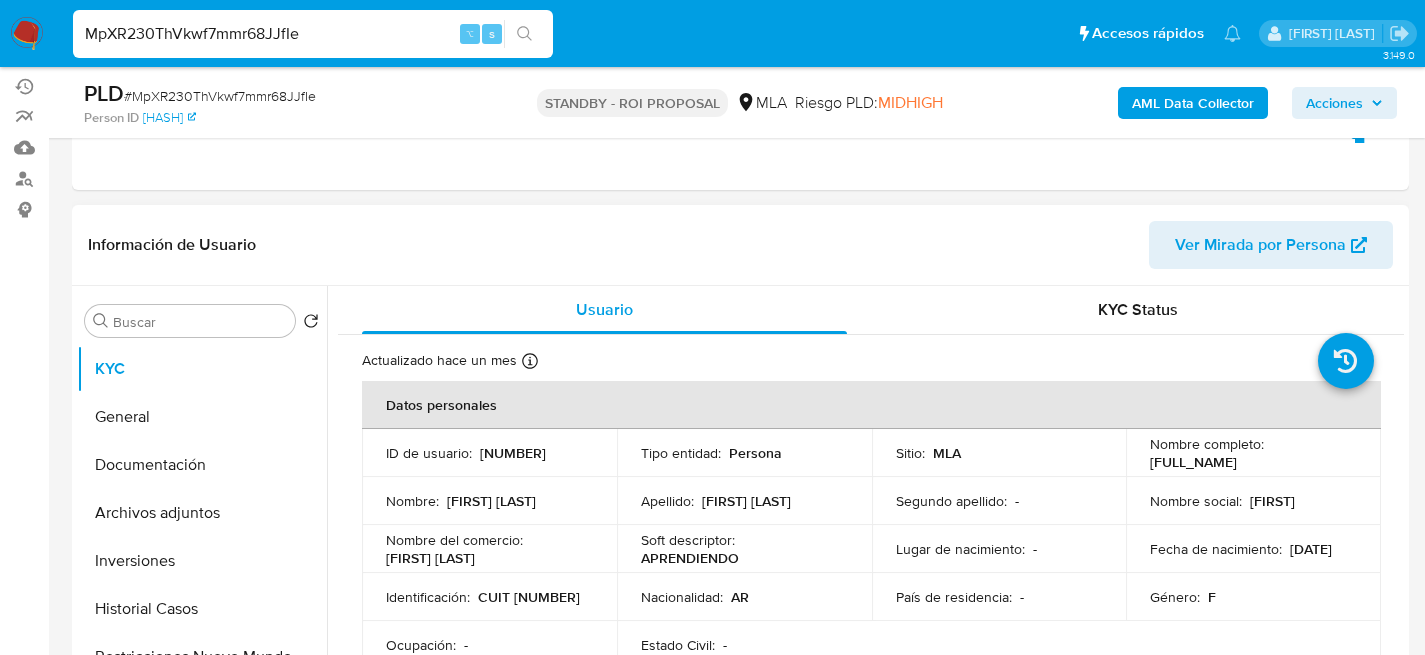 scroll, scrollTop: 269, scrollLeft: 0, axis: vertical 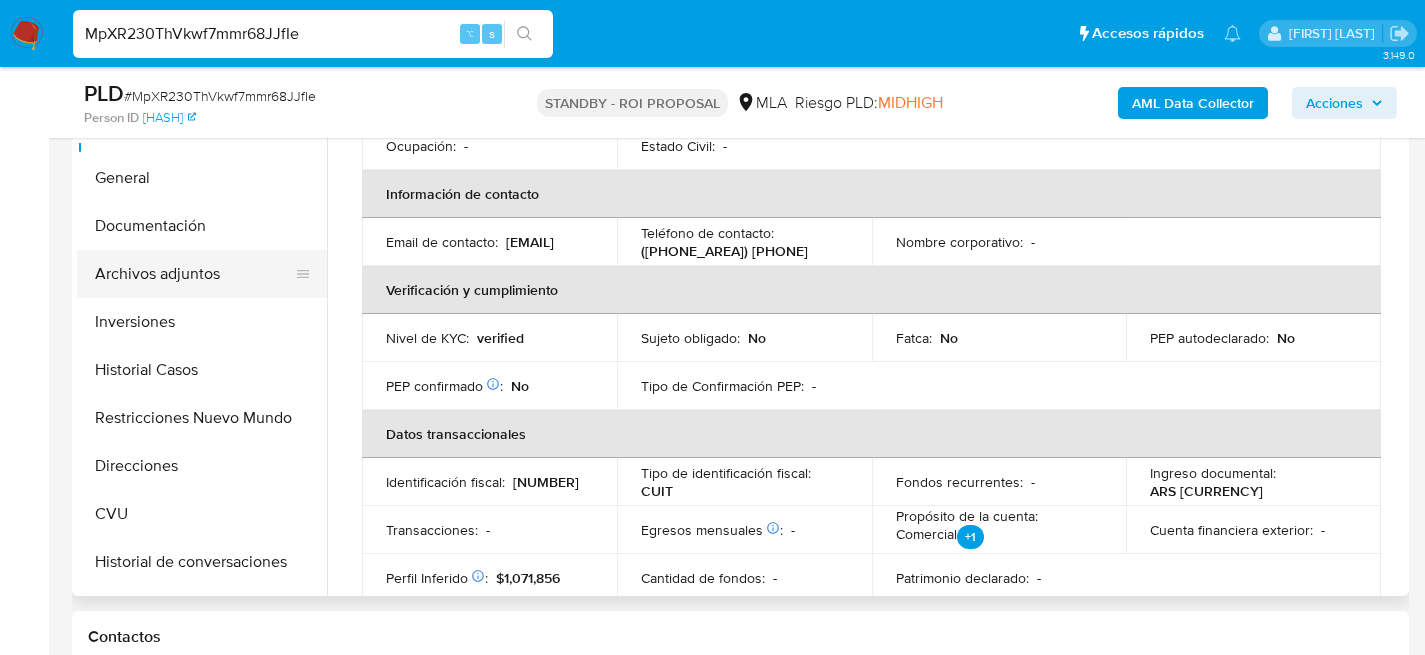 click on "Archivos adjuntos" at bounding box center (194, 274) 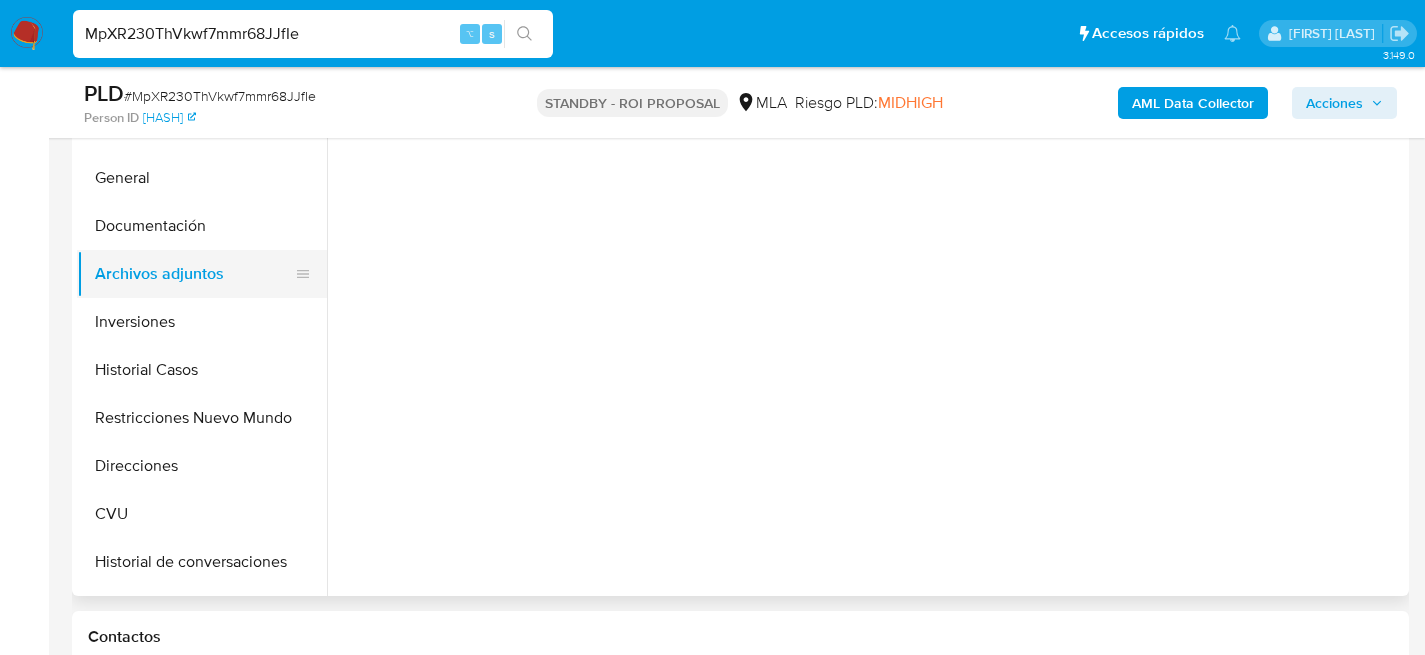 scroll, scrollTop: 0, scrollLeft: 0, axis: both 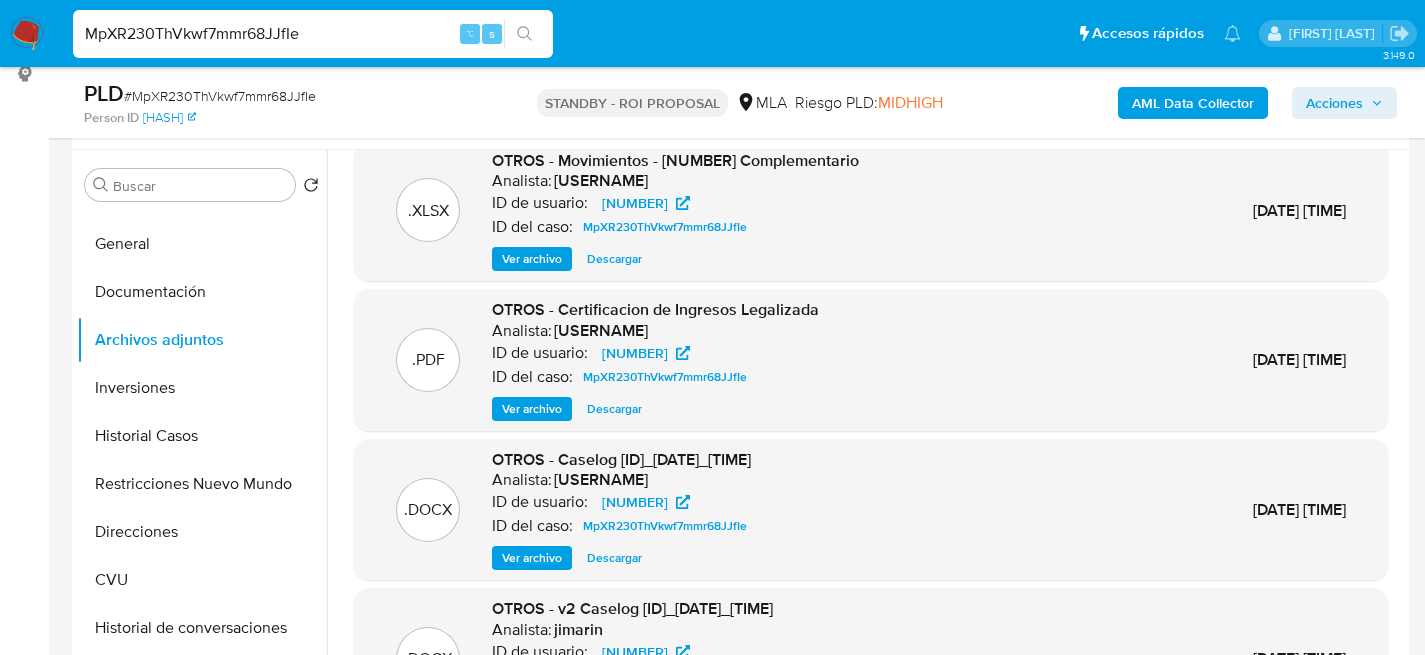click on "Ver archivo" at bounding box center (532, 558) 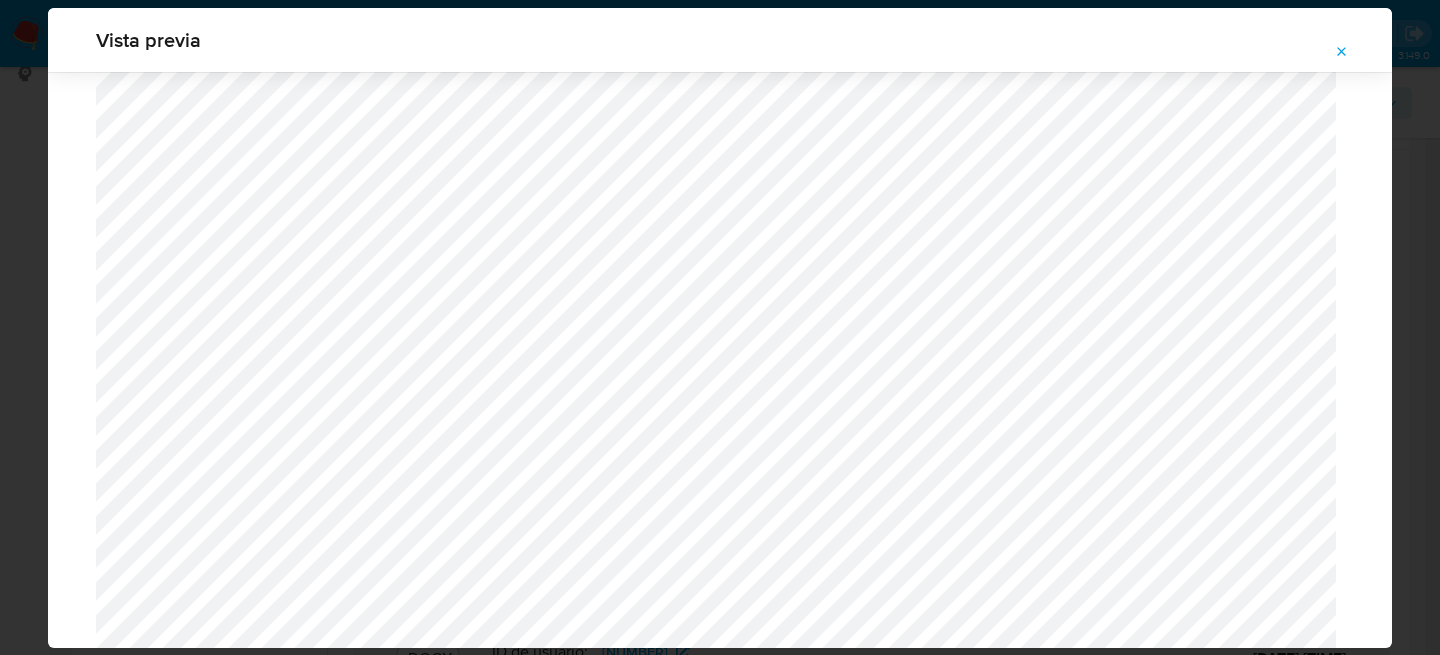 scroll, scrollTop: 1825, scrollLeft: 0, axis: vertical 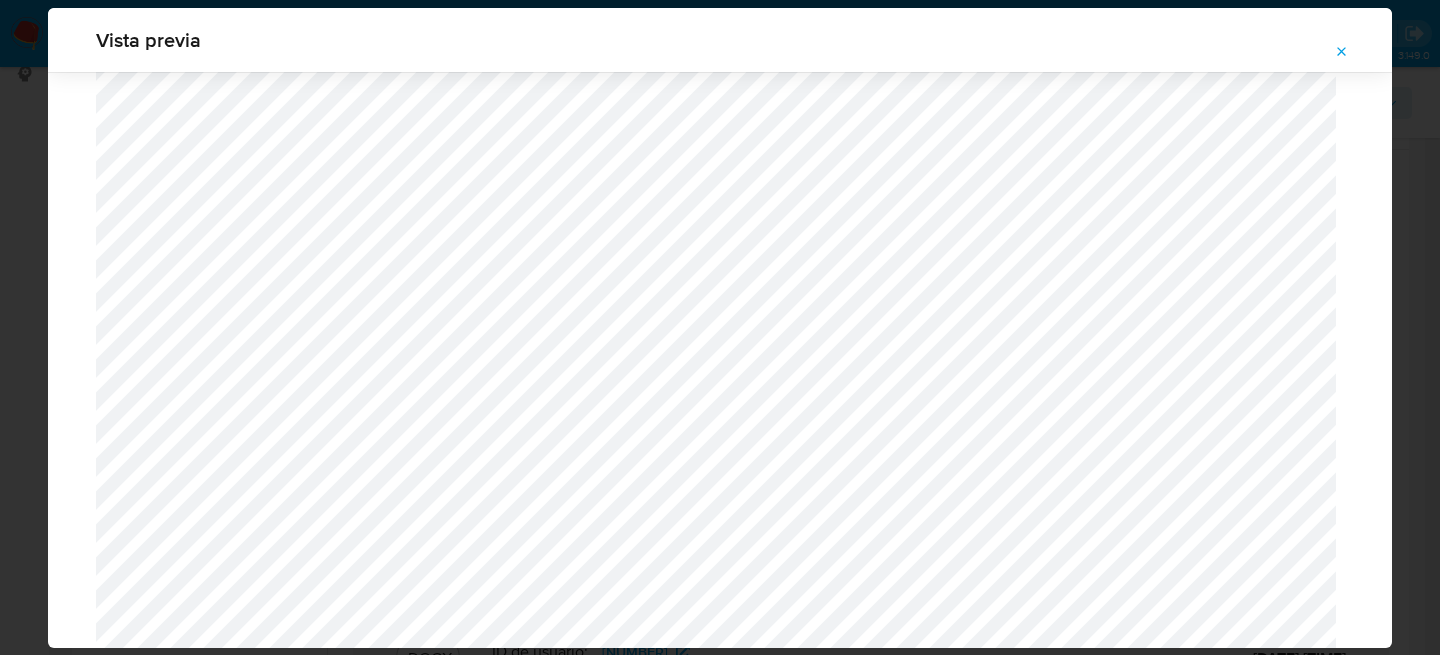 click 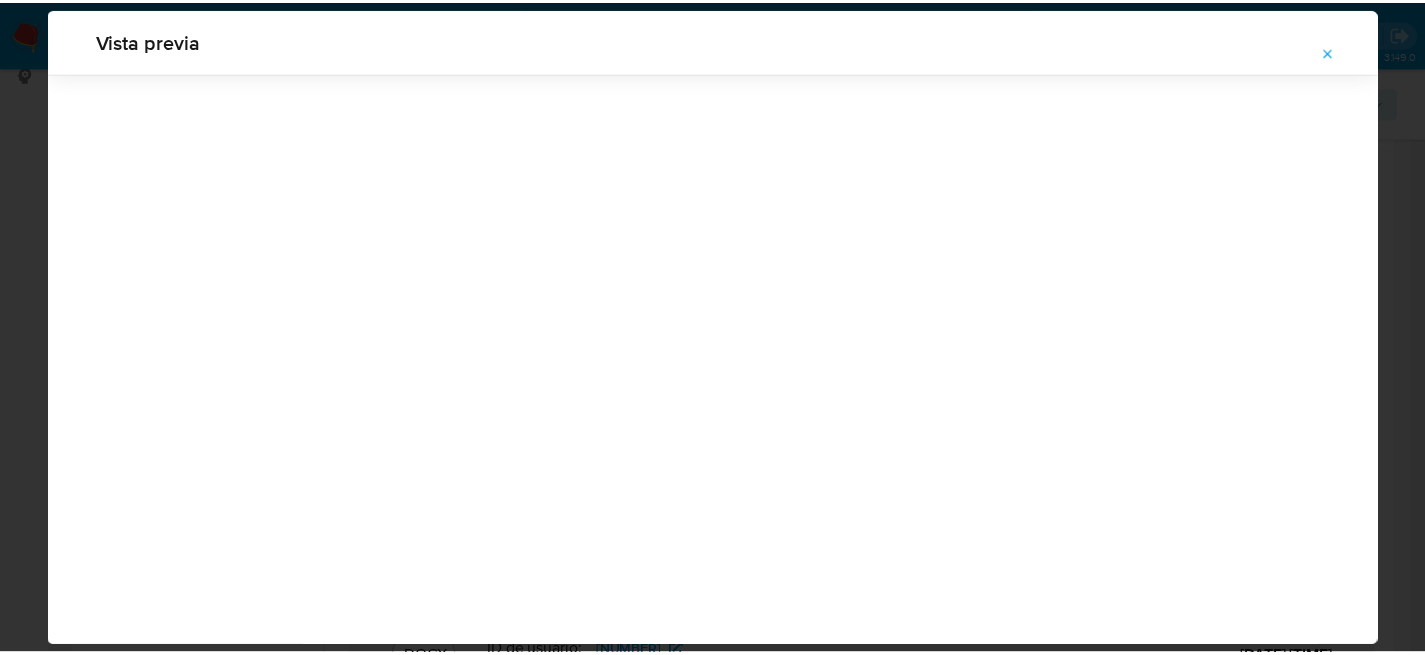 scroll, scrollTop: 64, scrollLeft: 0, axis: vertical 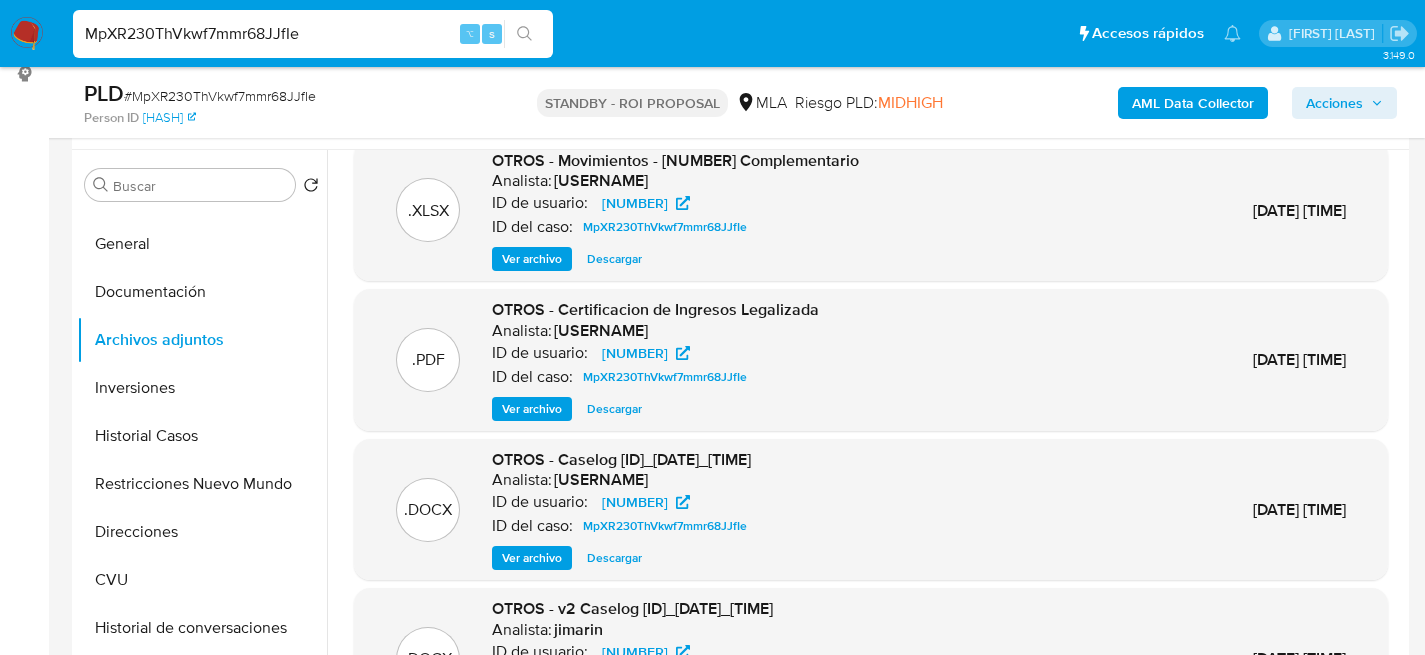click on "MpXR230ThVkwf7mmr68JJfIe ⌥ s" at bounding box center [313, 34] 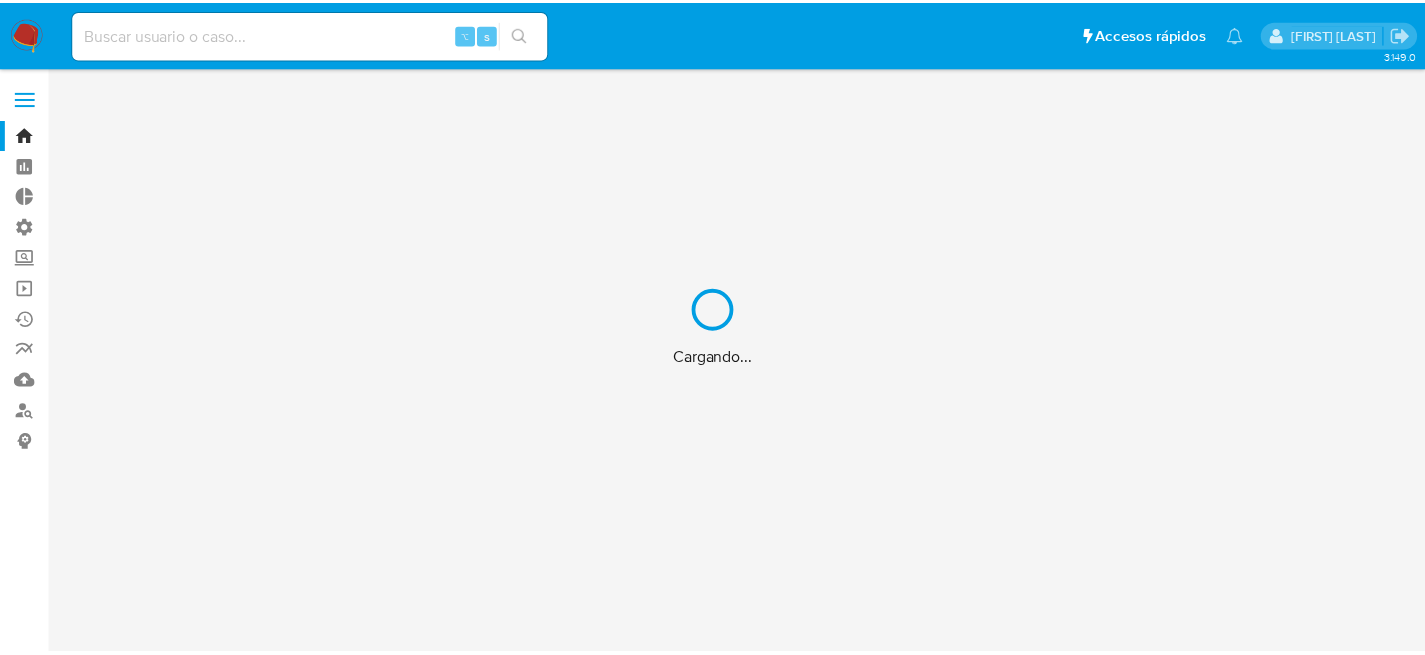 scroll, scrollTop: 0, scrollLeft: 0, axis: both 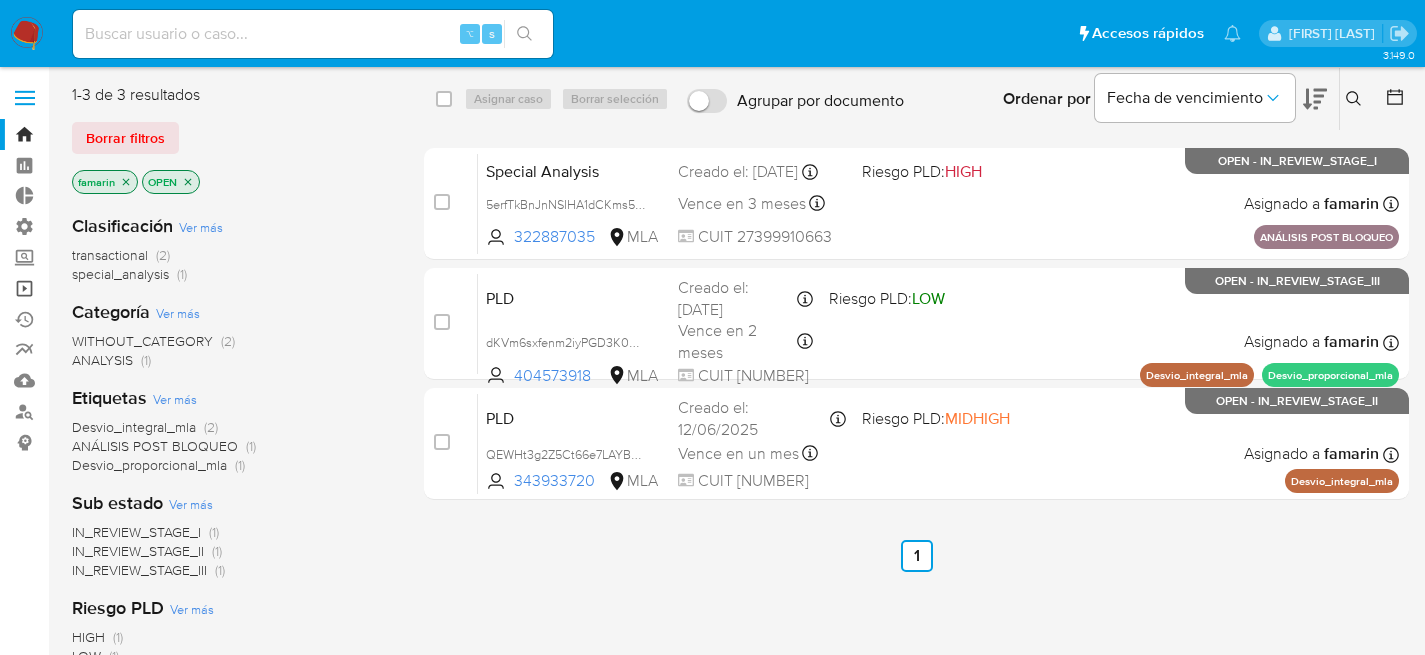 click on "Operaciones masivas" at bounding box center (119, 288) 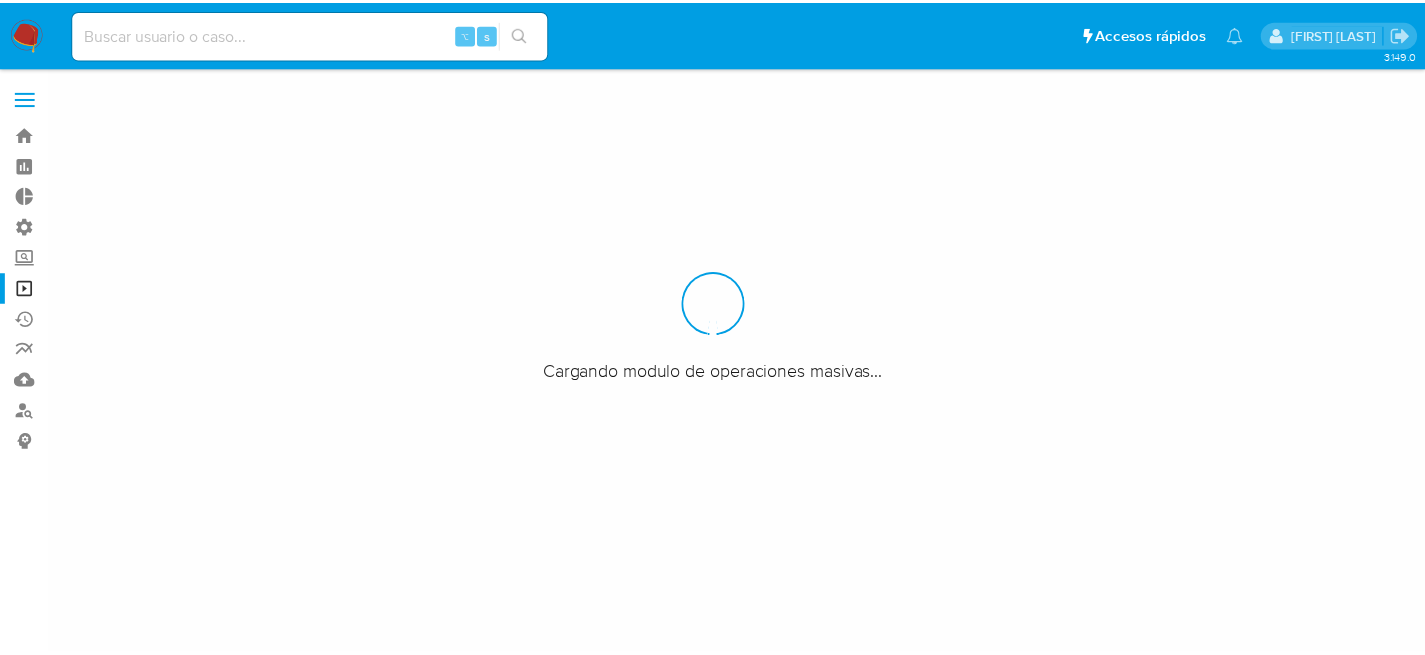 scroll, scrollTop: 0, scrollLeft: 0, axis: both 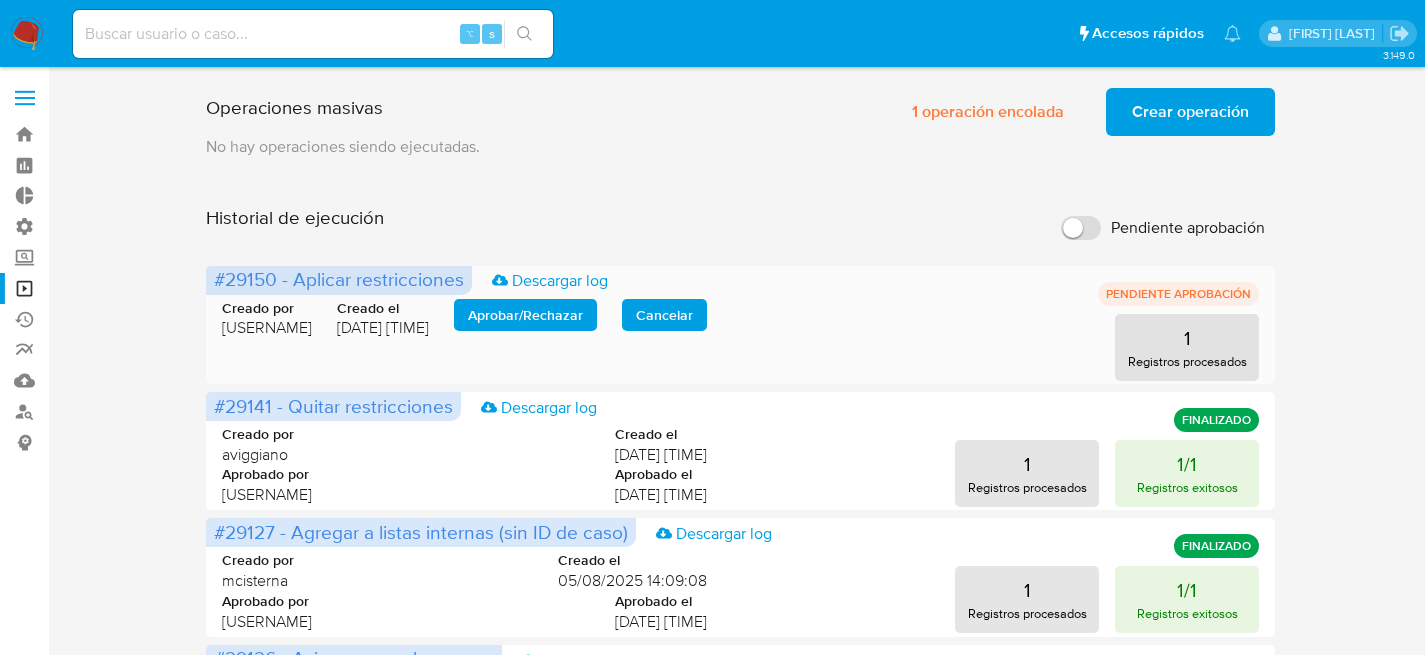 click on "[DATE] [TIME]" at bounding box center (383, 328) 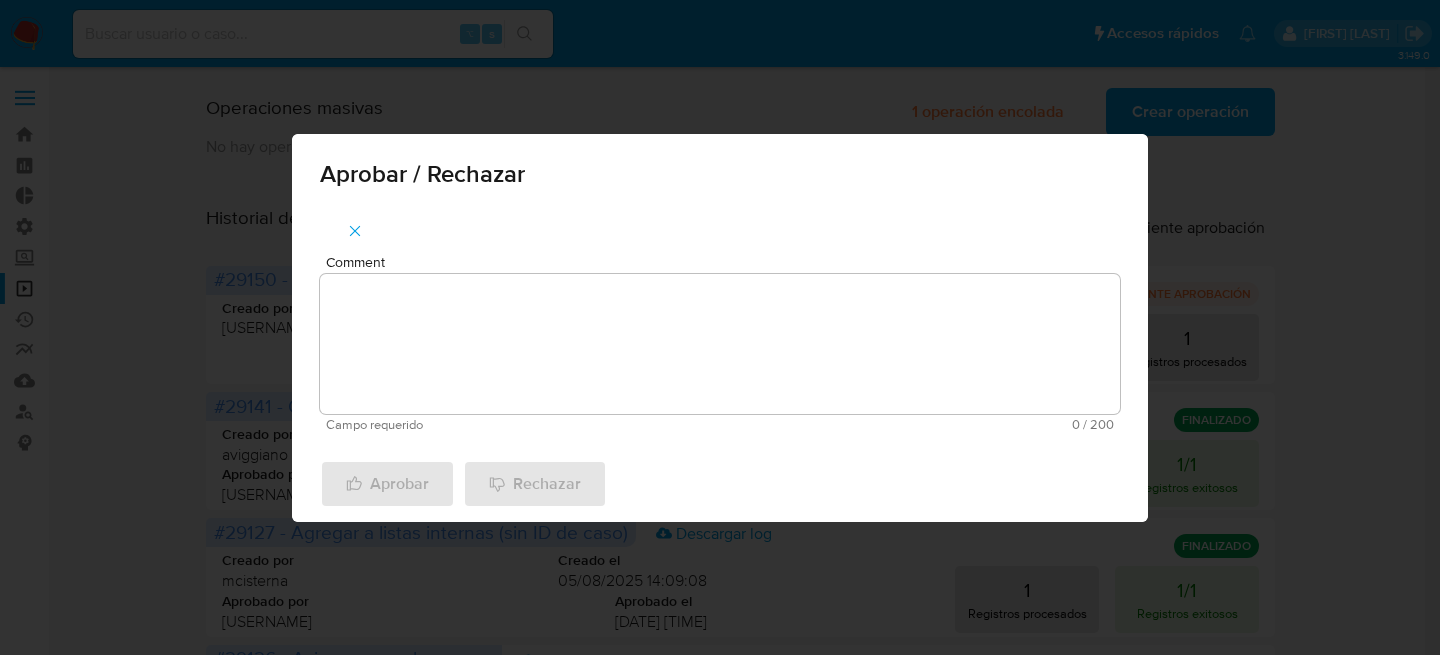 click on "Aprobar / Rechazar" at bounding box center [720, 170] 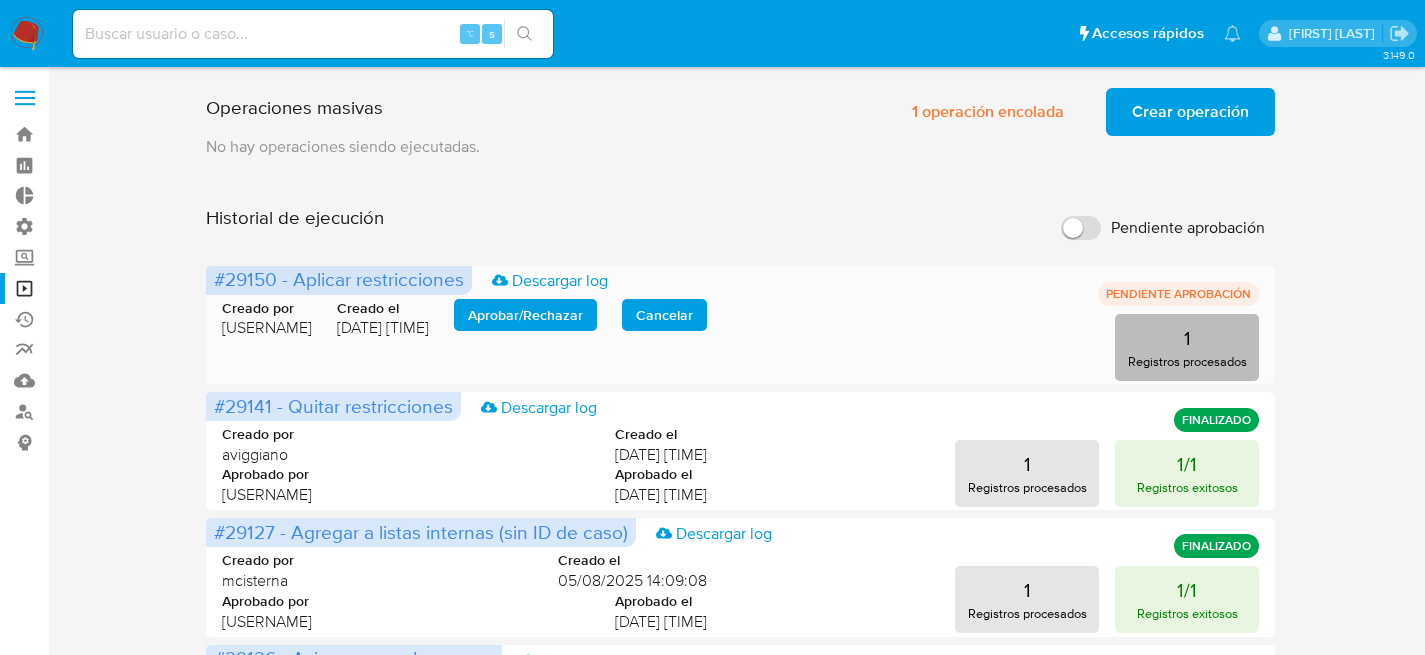 click on "1 Registros procesados" at bounding box center [1187, 347] 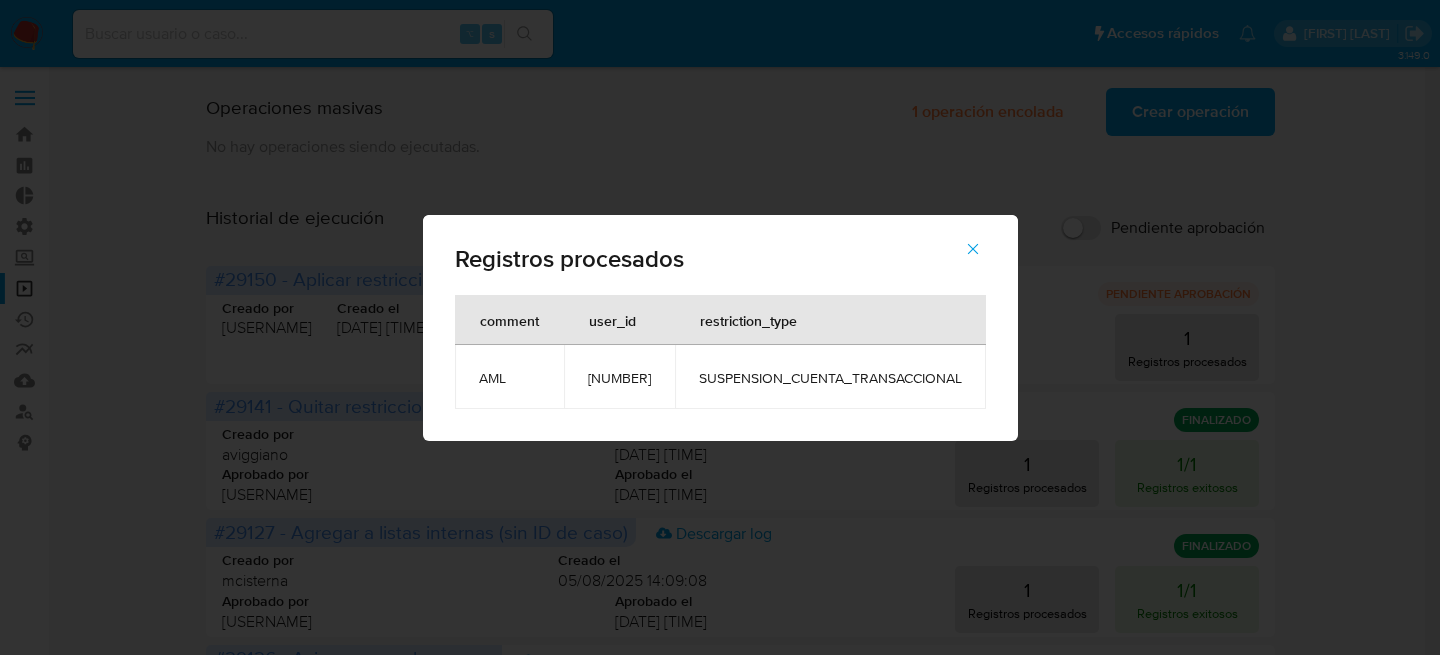 click on "780162467" at bounding box center (619, 377) 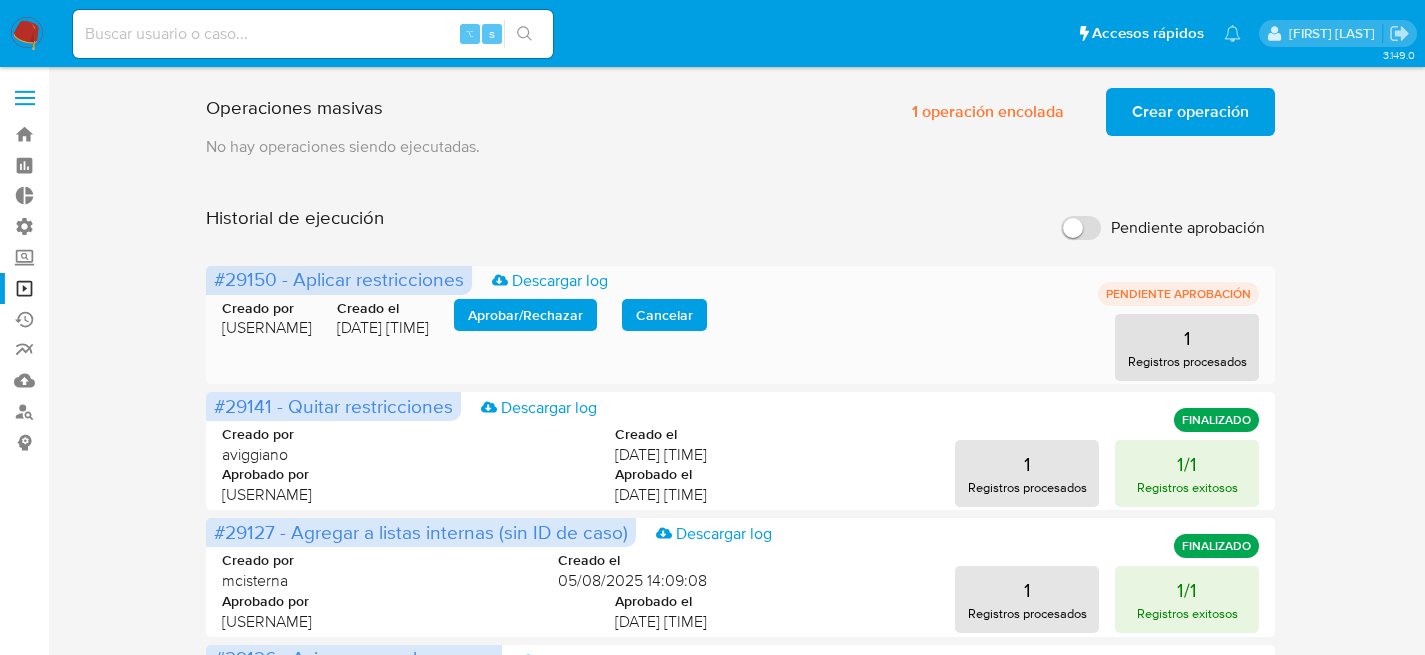click on "Aprobar  /  Rechazar" at bounding box center [525, 315] 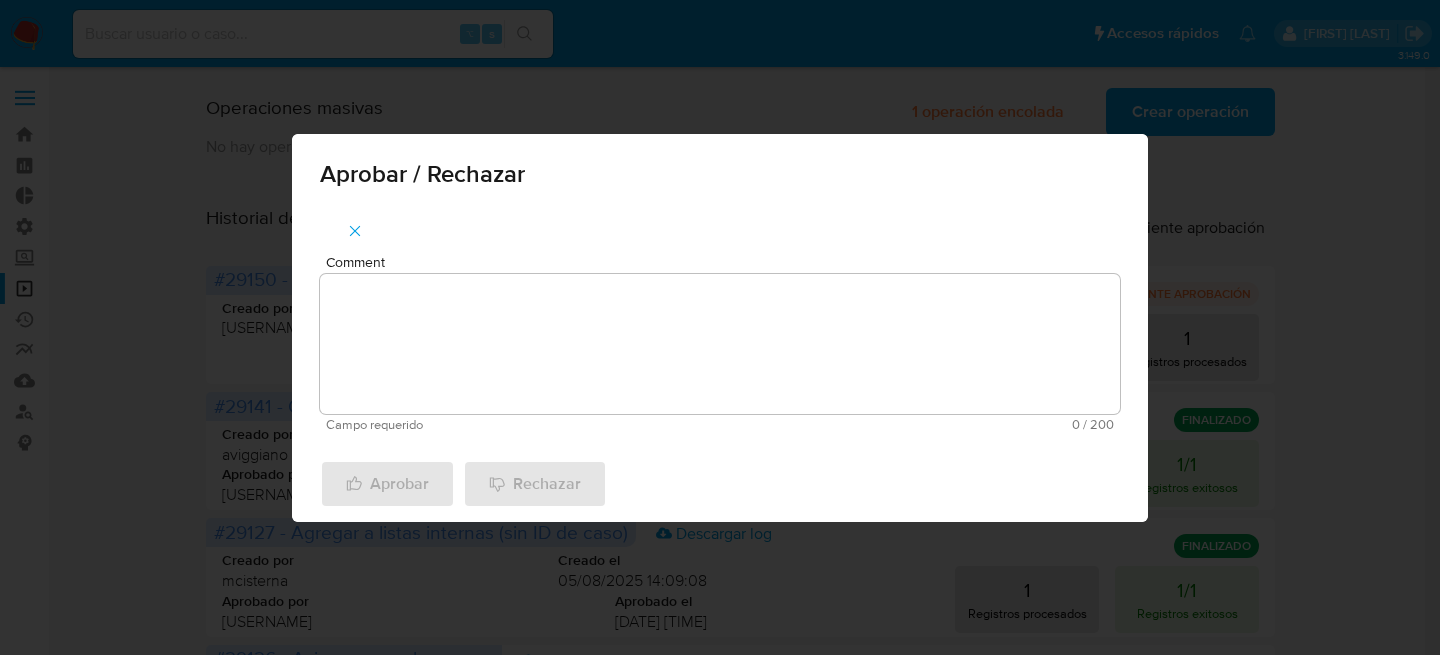 click on "Comment" at bounding box center (720, 344) 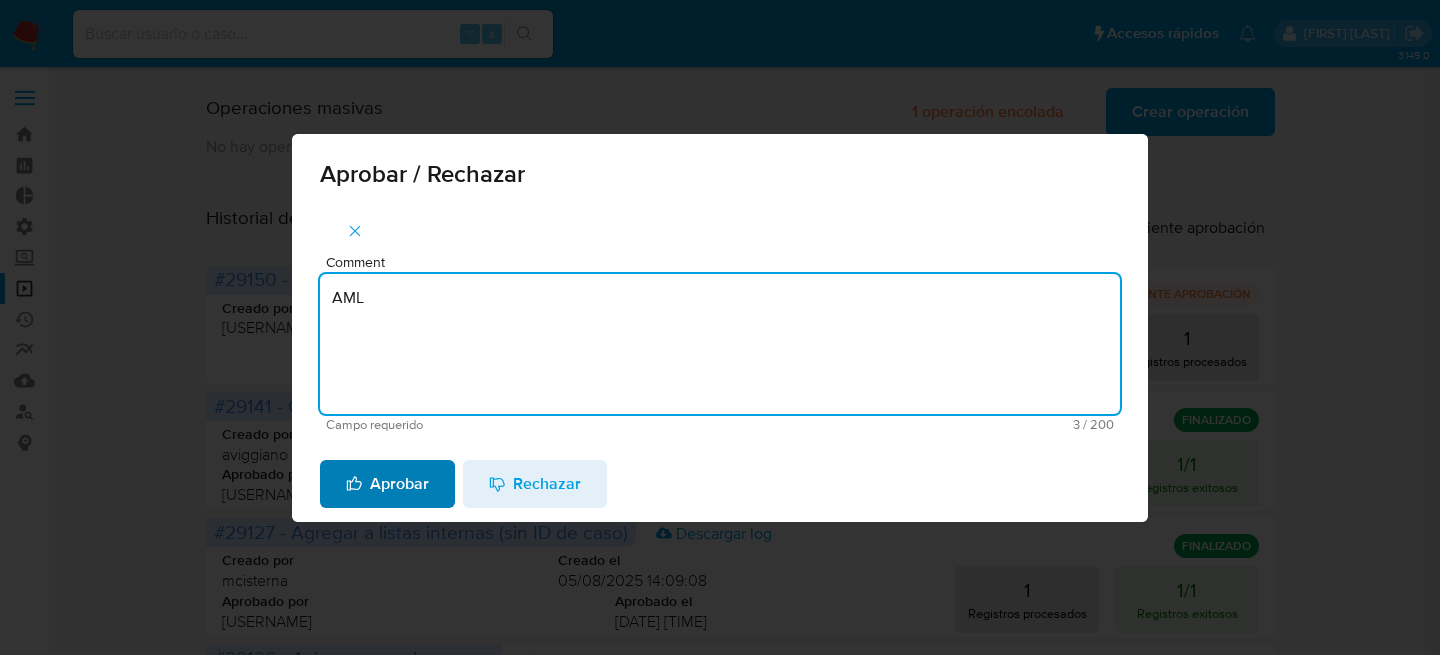 type on "AML" 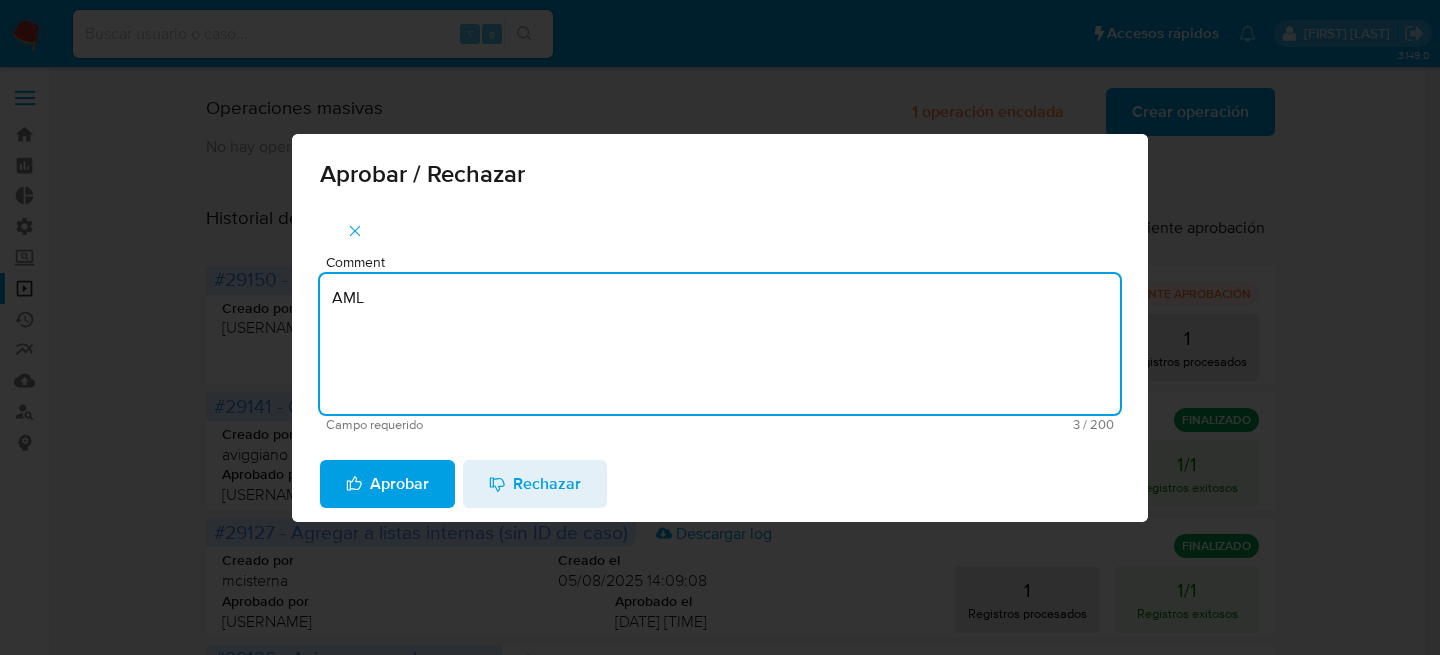 click on "Aprobar" at bounding box center (387, 484) 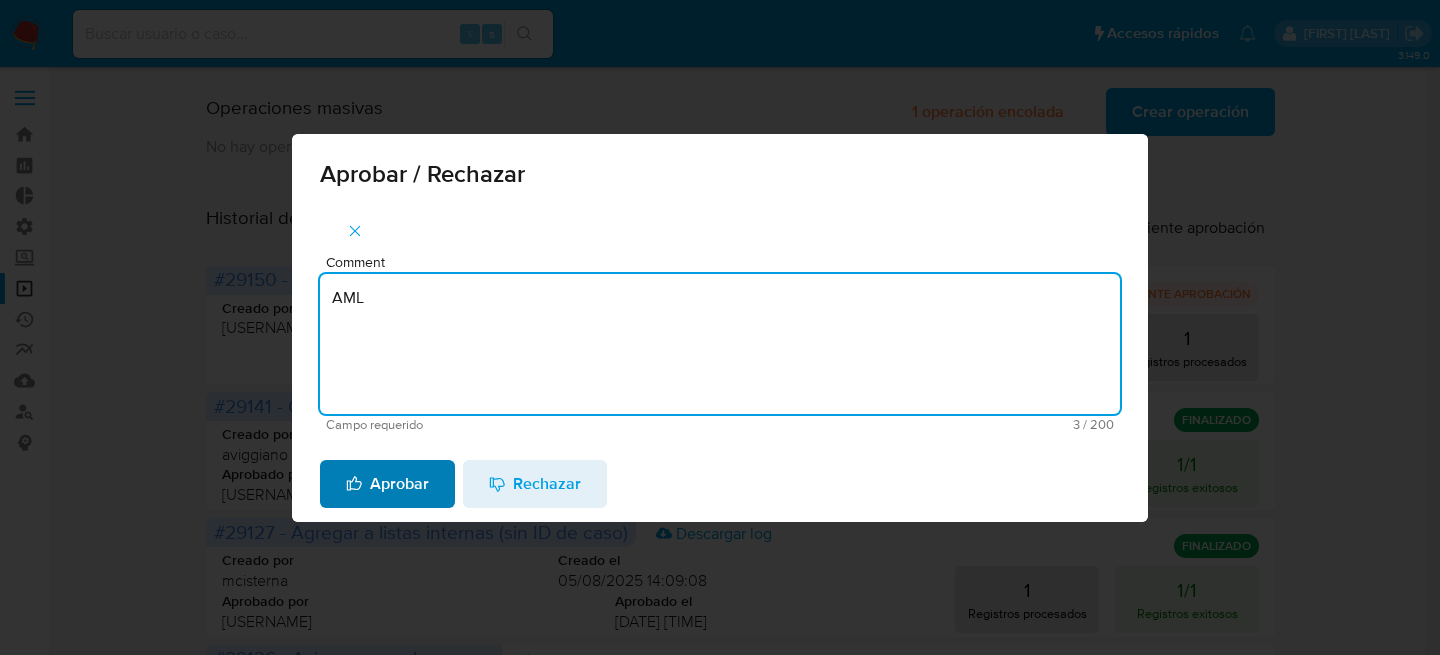 type 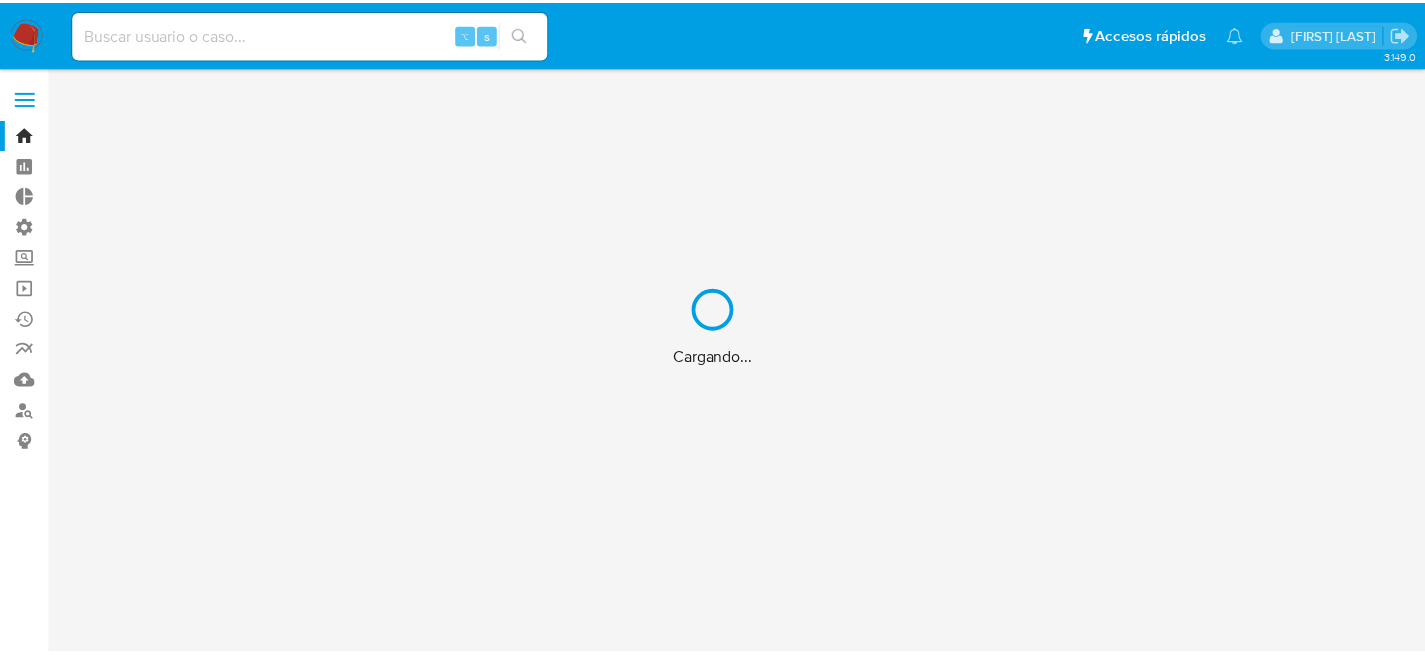 scroll, scrollTop: 0, scrollLeft: 0, axis: both 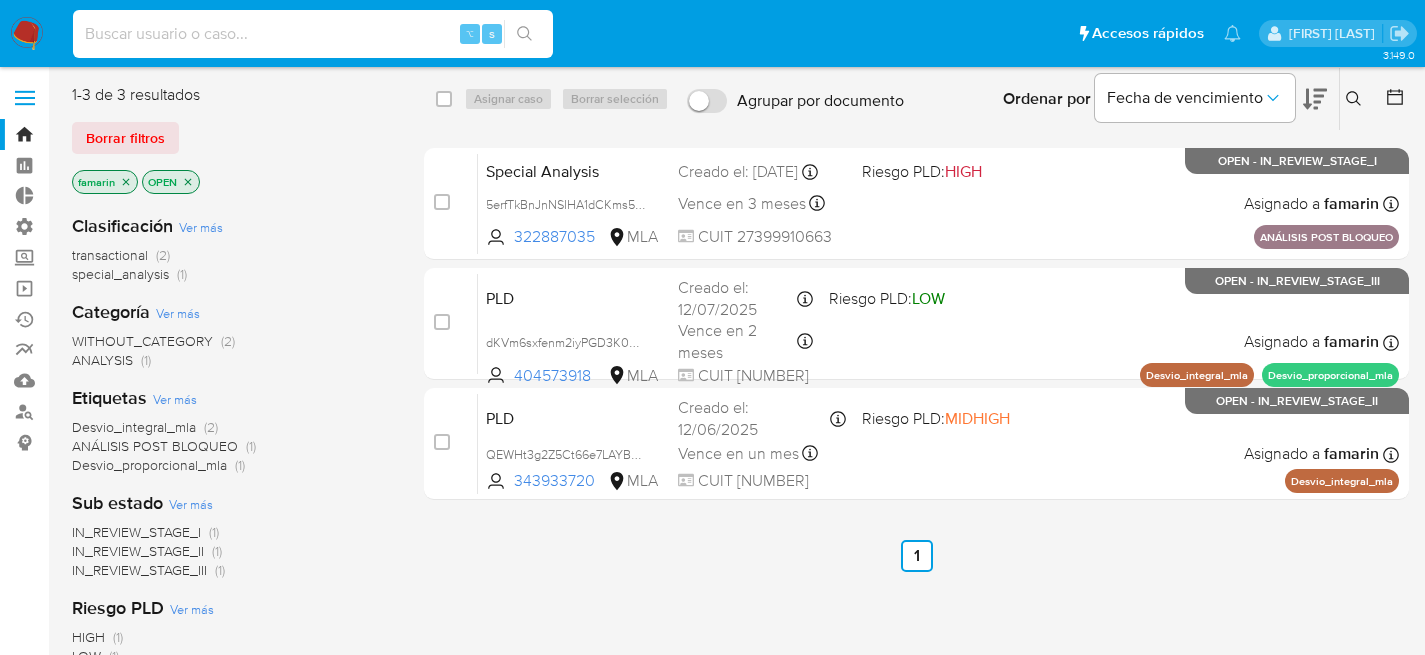 click at bounding box center (313, 34) 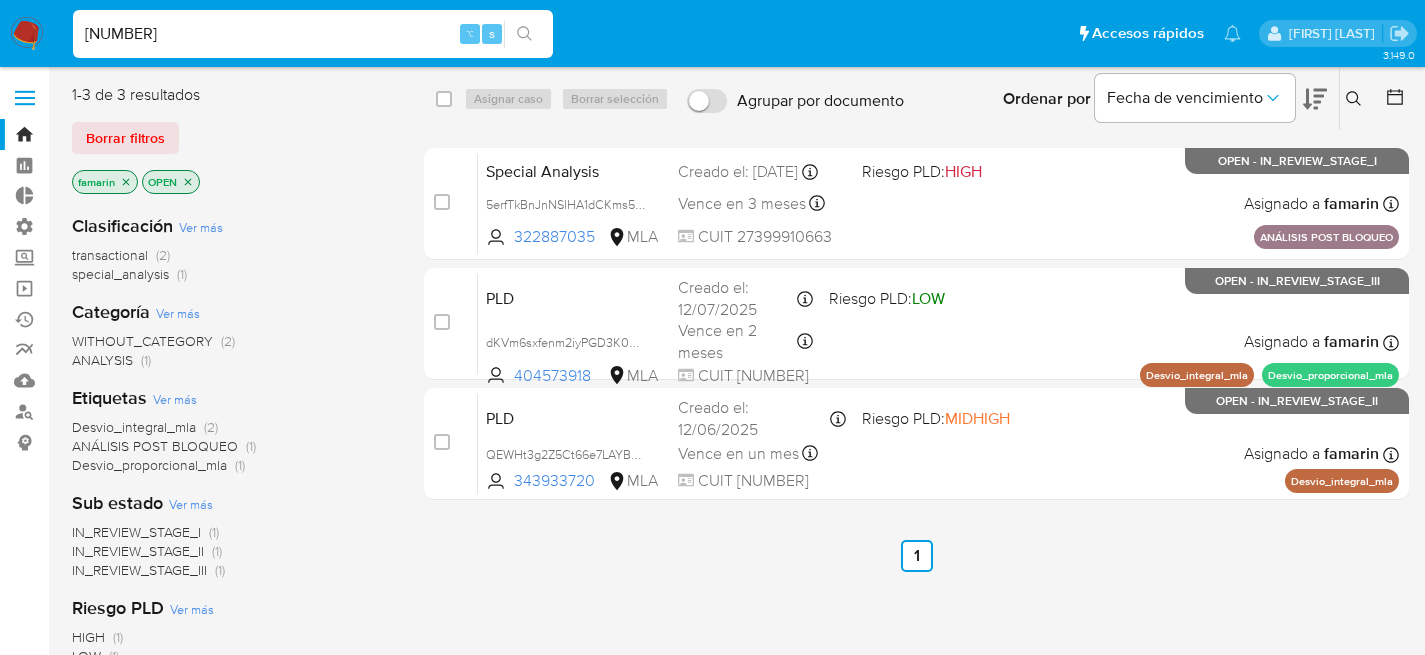 type on "780162467" 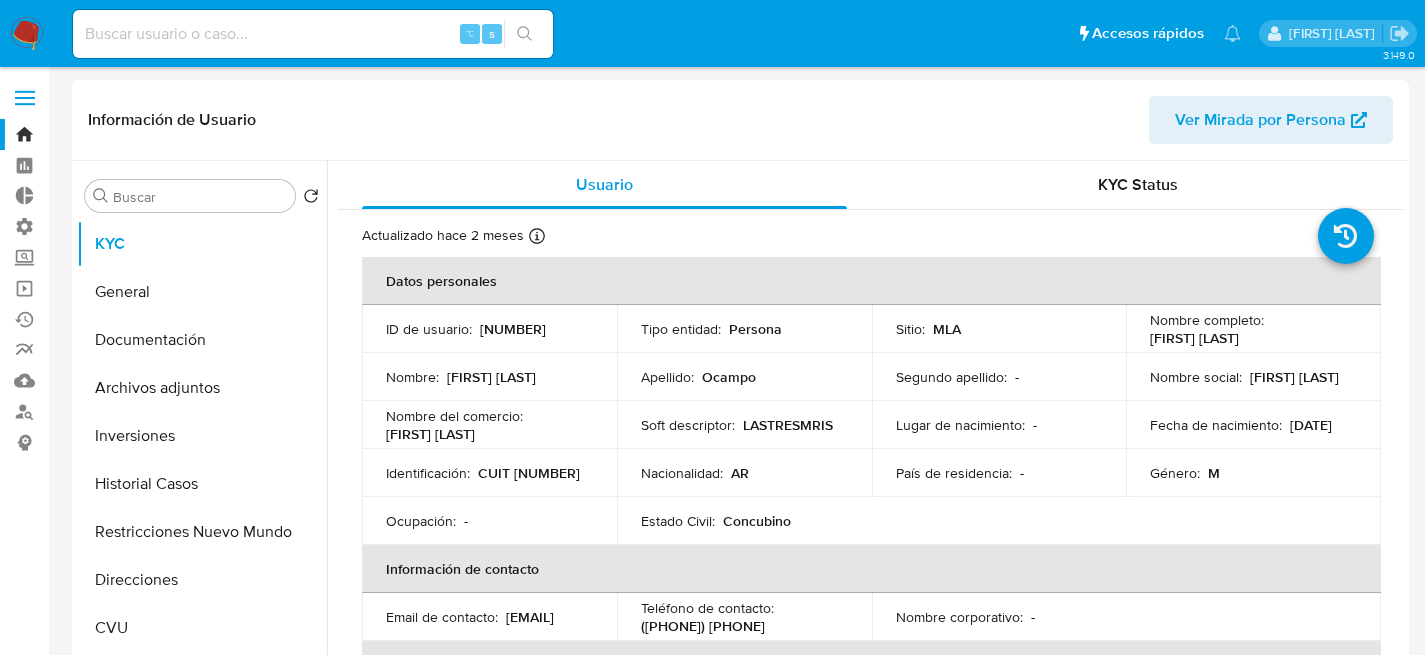 select on "10" 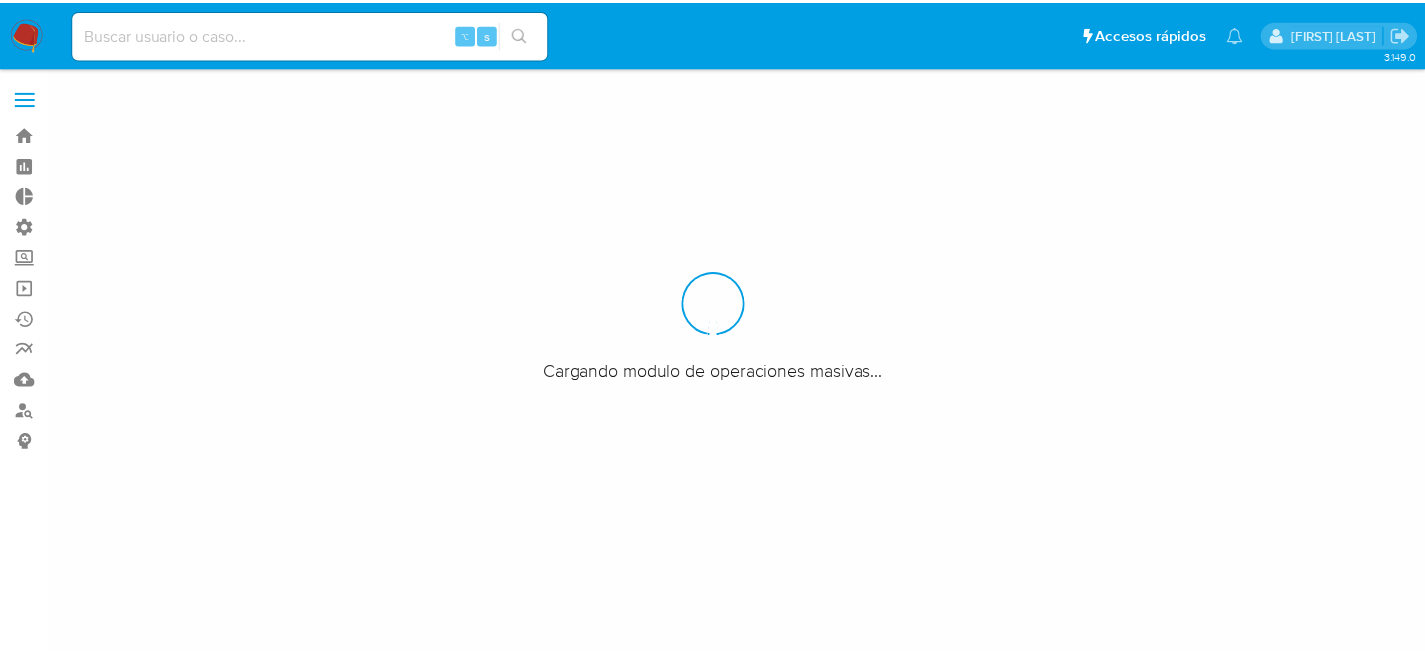scroll, scrollTop: 0, scrollLeft: 0, axis: both 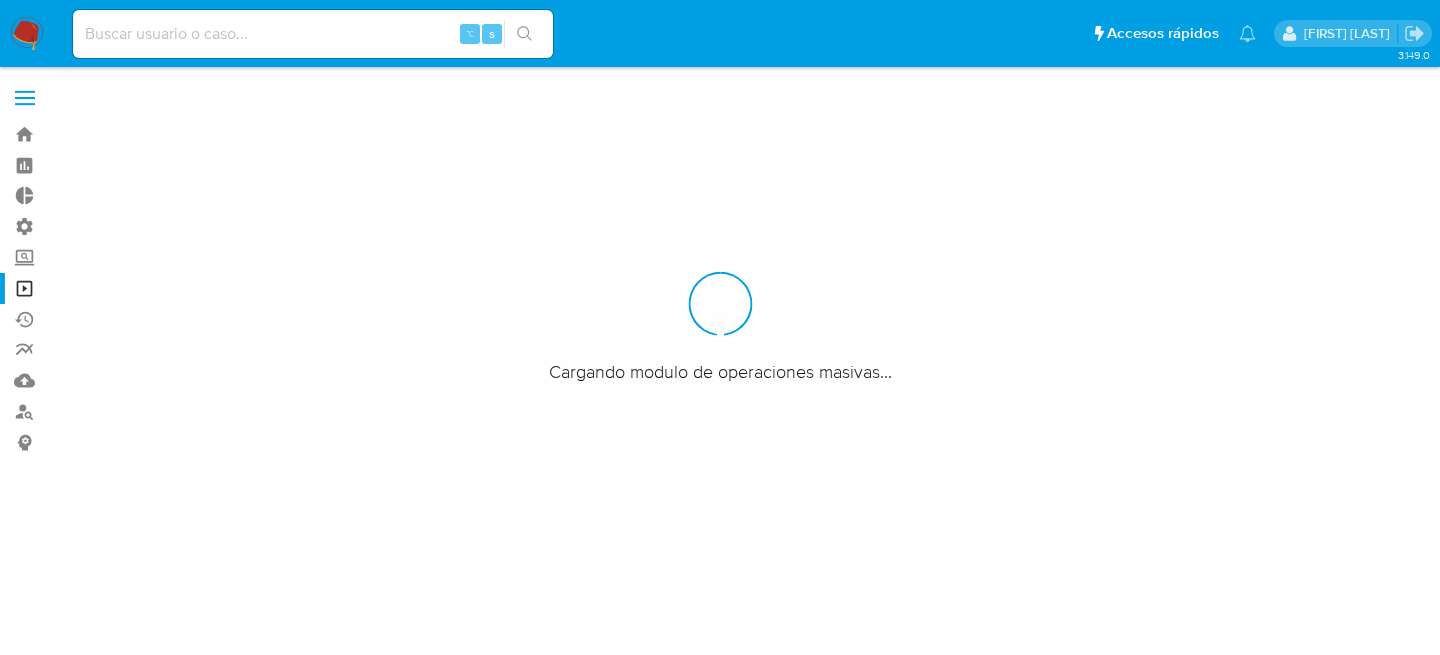 click at bounding box center (720, 327) 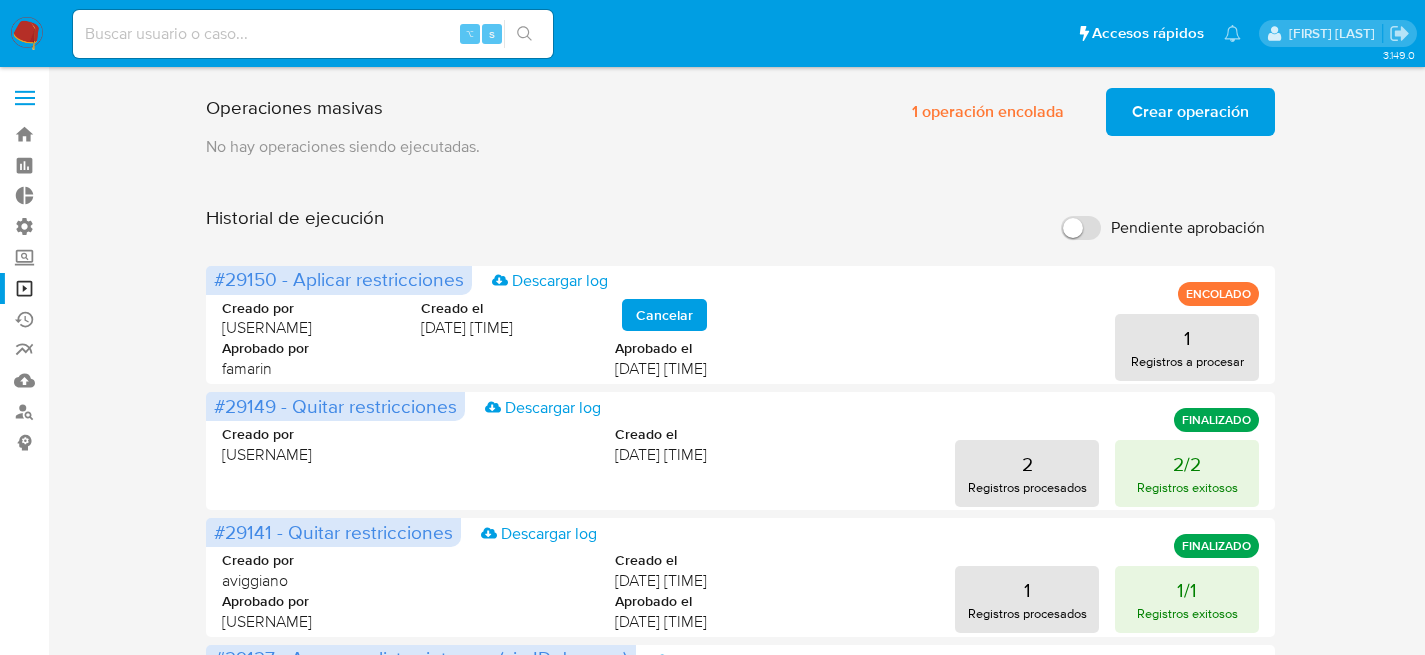 click on "1 operación encolada" at bounding box center (988, 112) 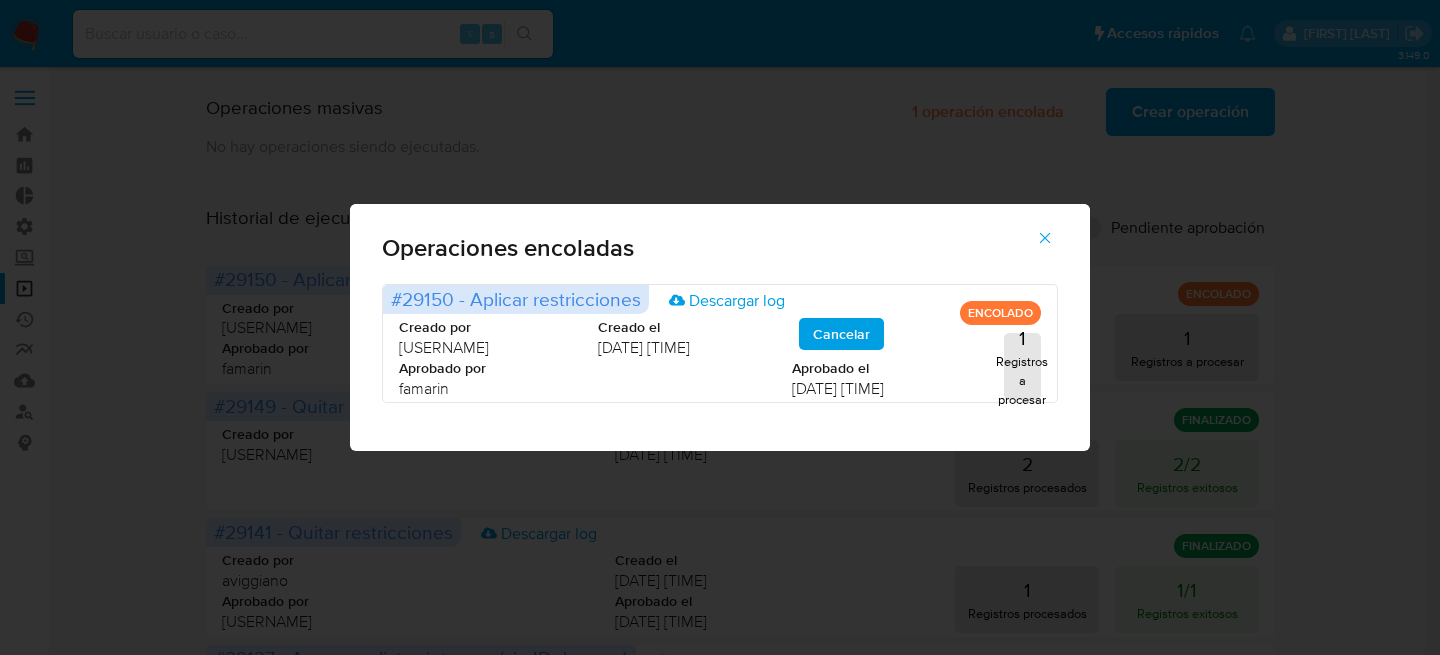 click on "Operaciones encoladas #29150 - Aplicar restricciones   Descargar log ENCOLADO Creado por [USERNAME] Creado el [DATE] [TIME] Cancelar Aprobado   por [USERNAME] Aprobado   el [DATE] [TIME] 1 Registros a procesar" at bounding box center [720, 327] 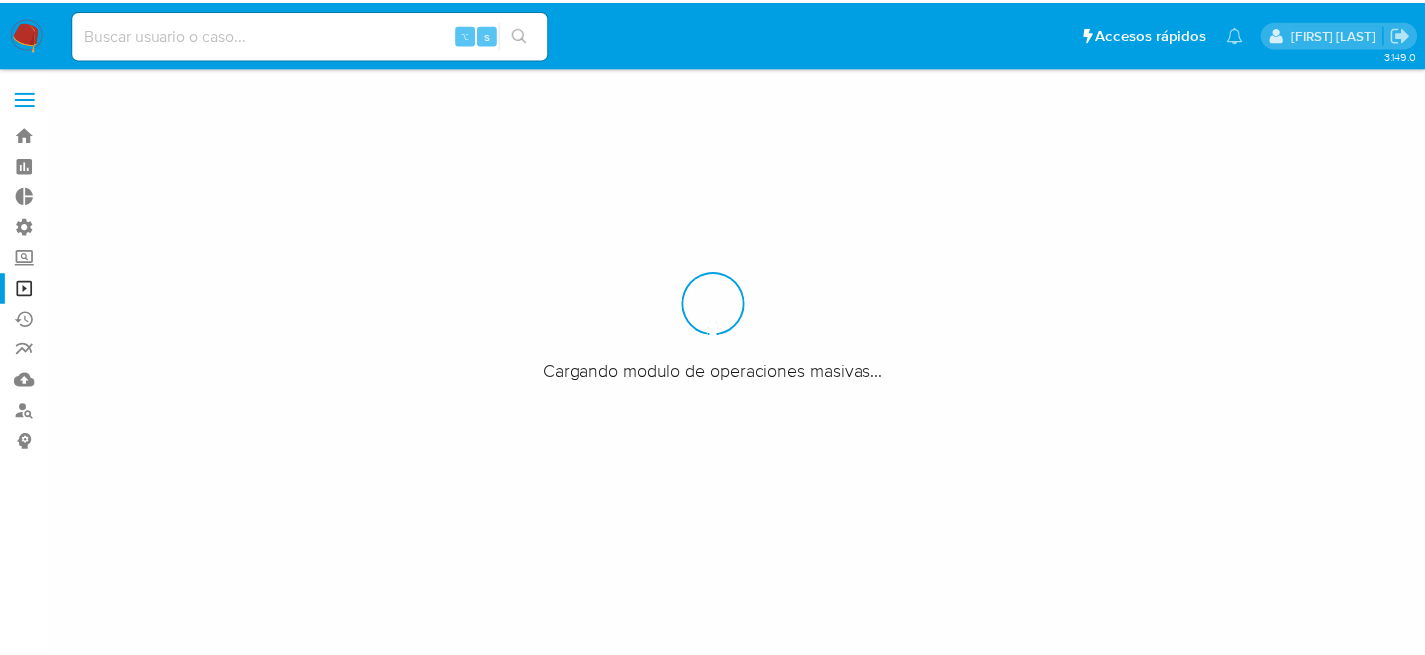 scroll, scrollTop: 0, scrollLeft: 0, axis: both 